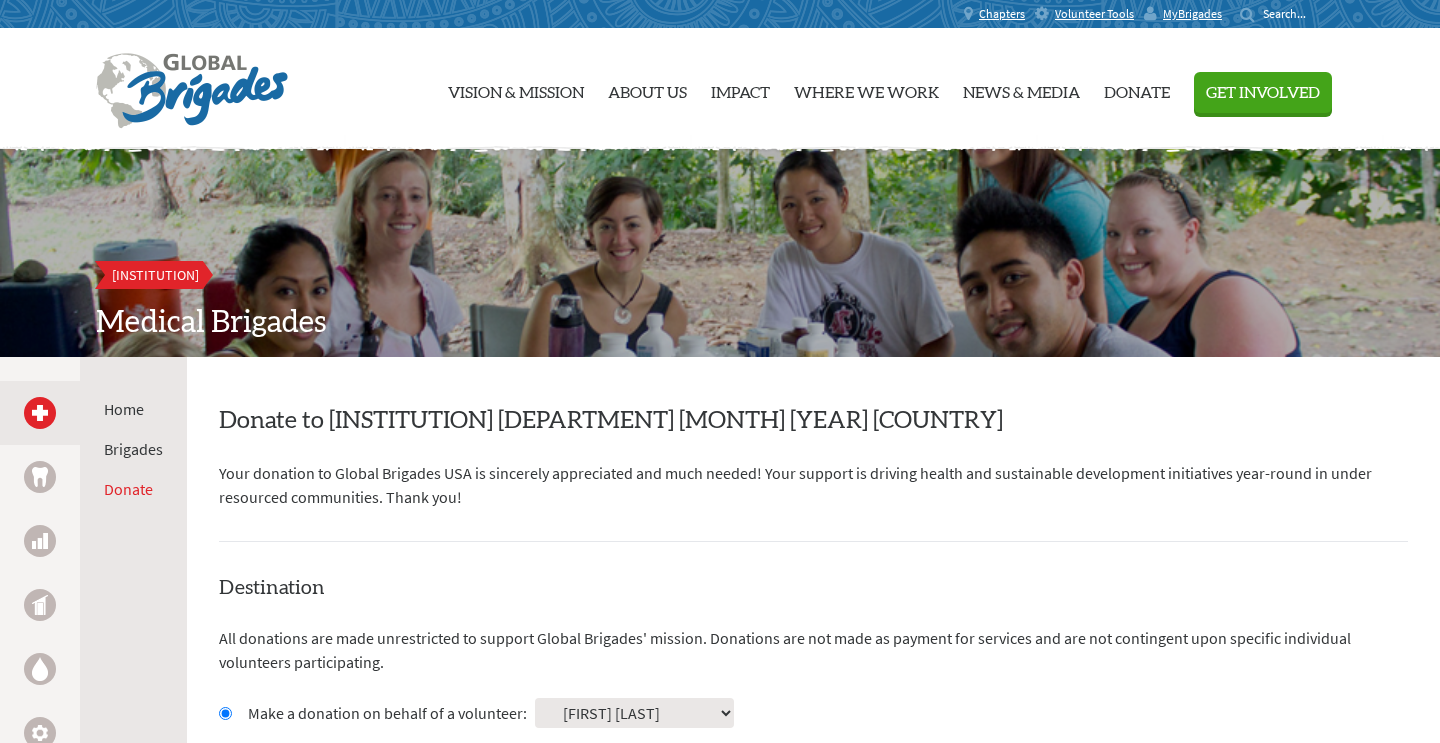 scroll, scrollTop: 97, scrollLeft: 0, axis: vertical 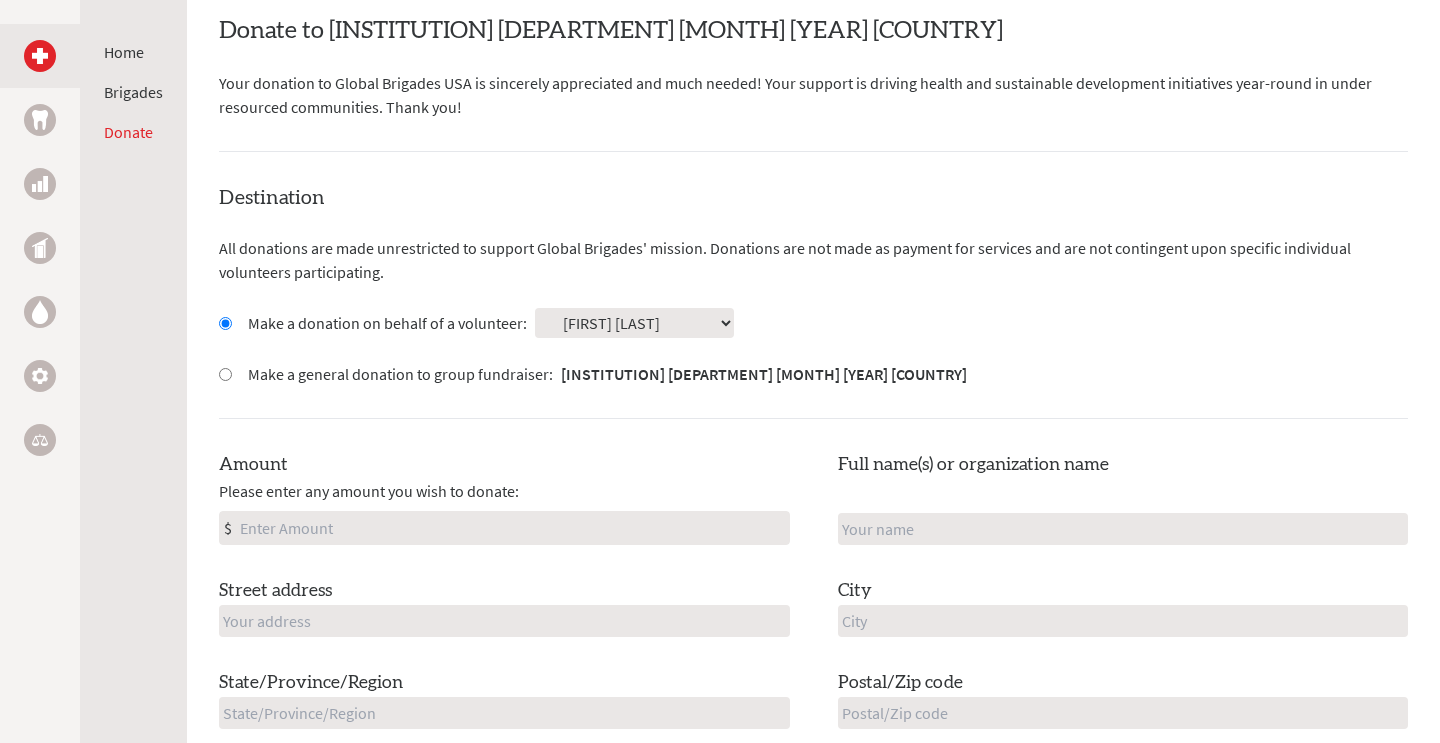 click on "Amount" at bounding box center (512, 528) 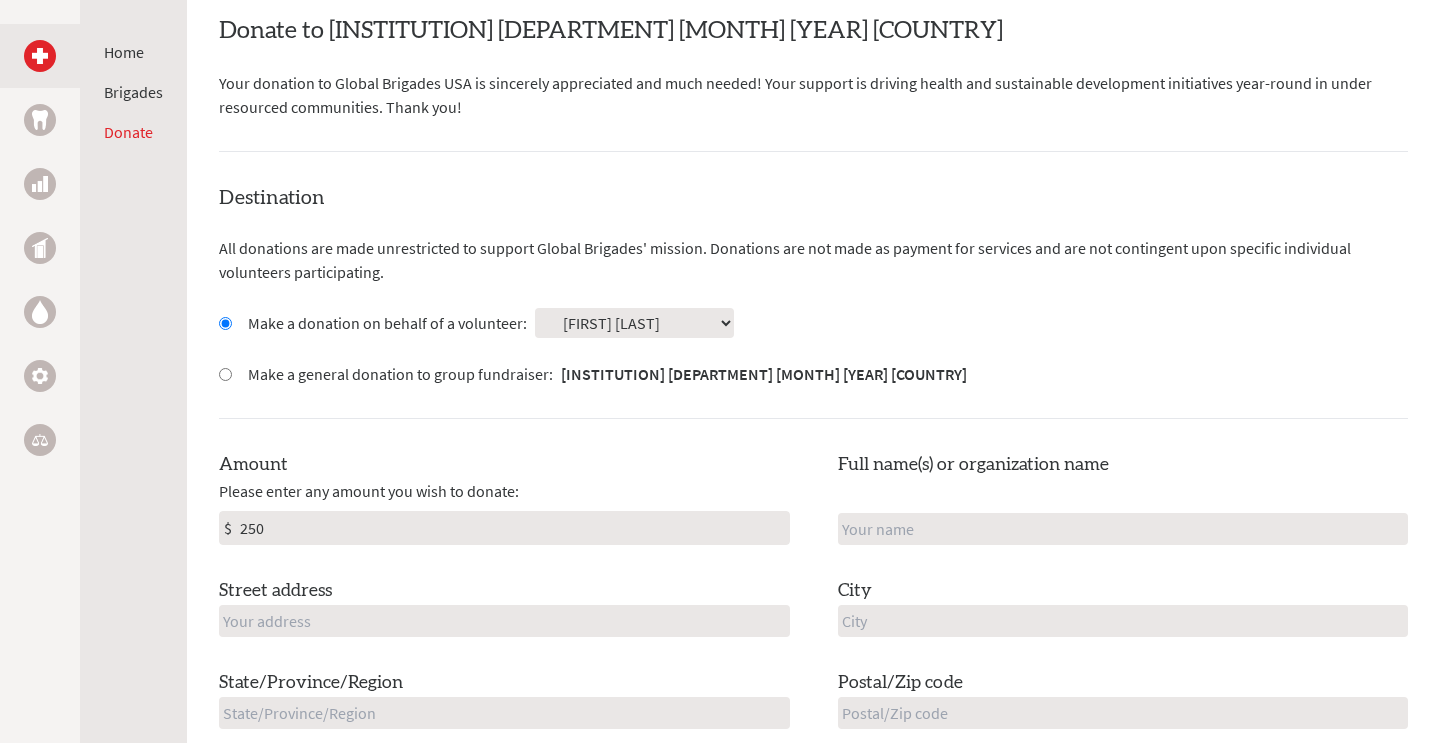 type on "250" 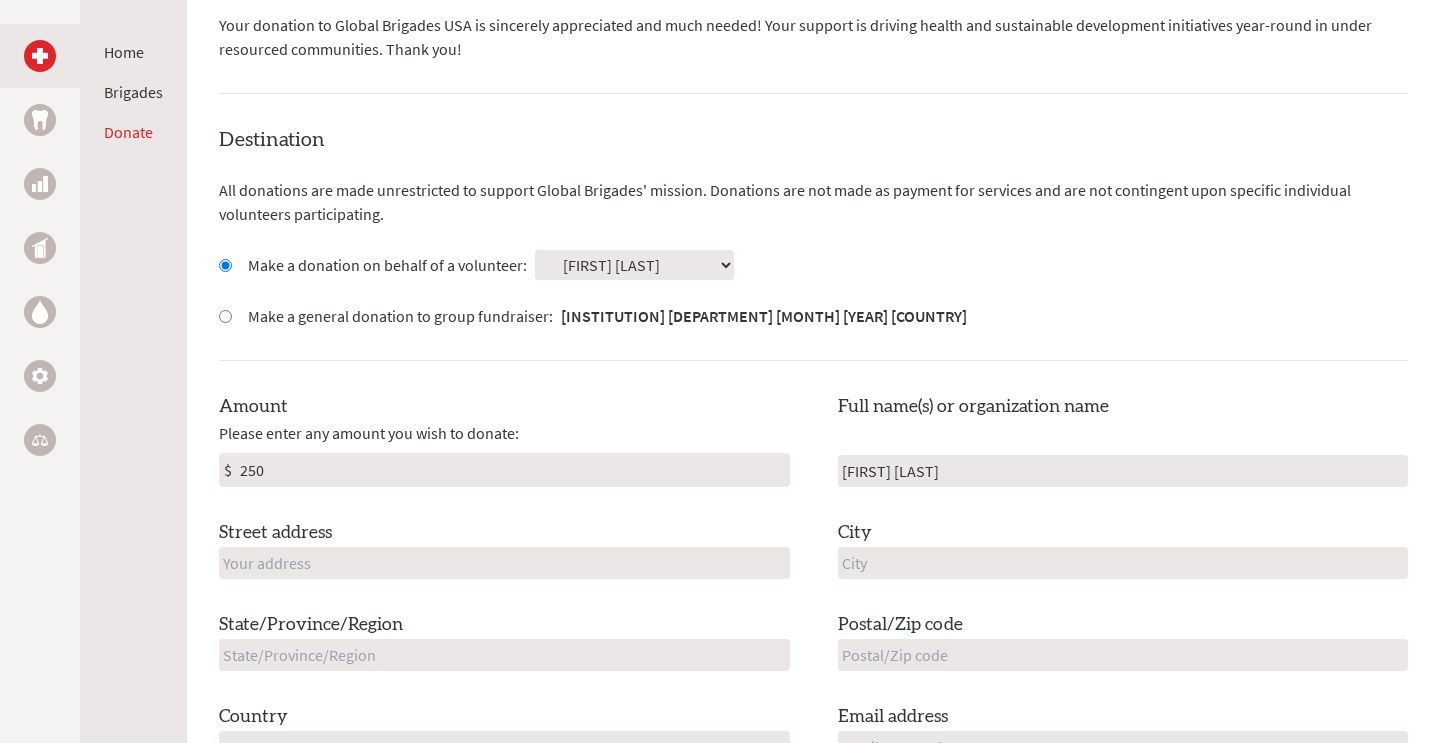 scroll, scrollTop: 470, scrollLeft: 0, axis: vertical 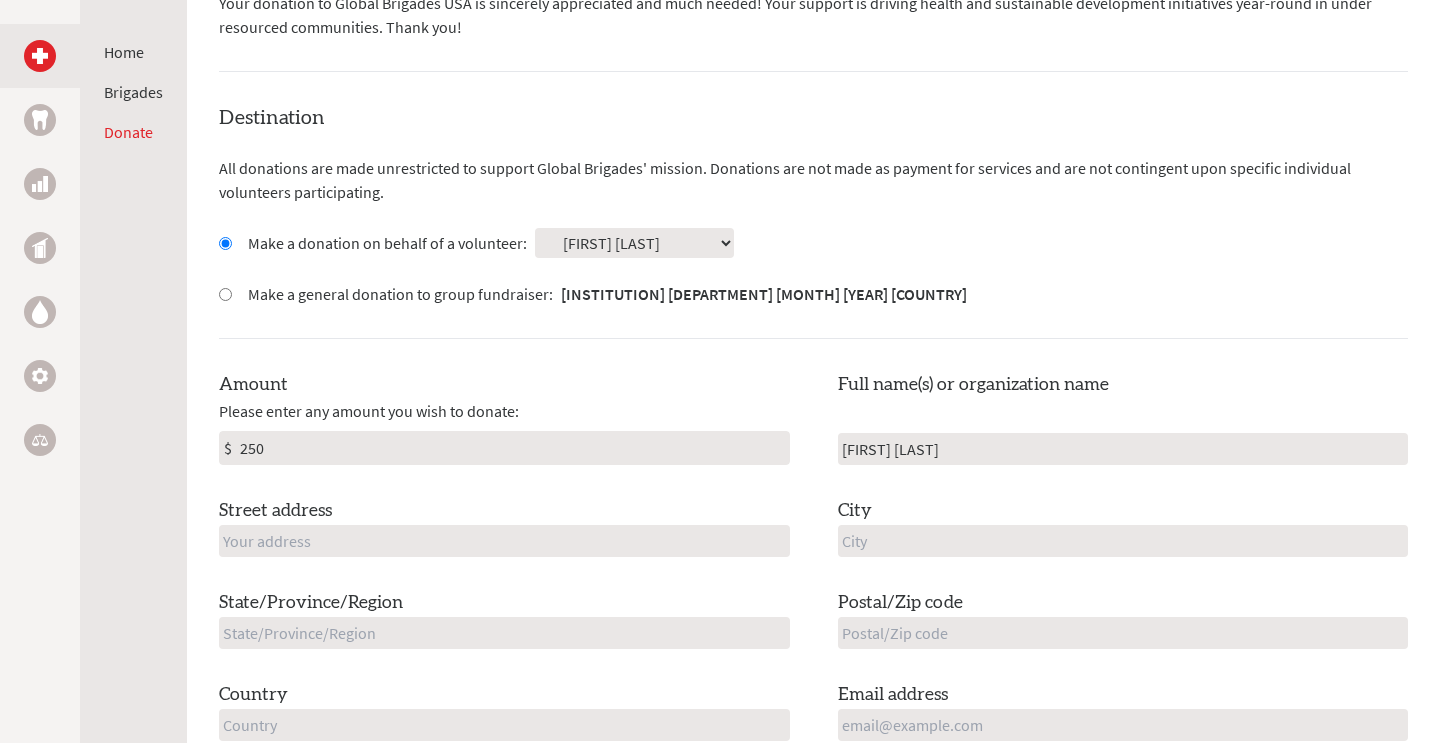 type on "[FIRST] [LAST]" 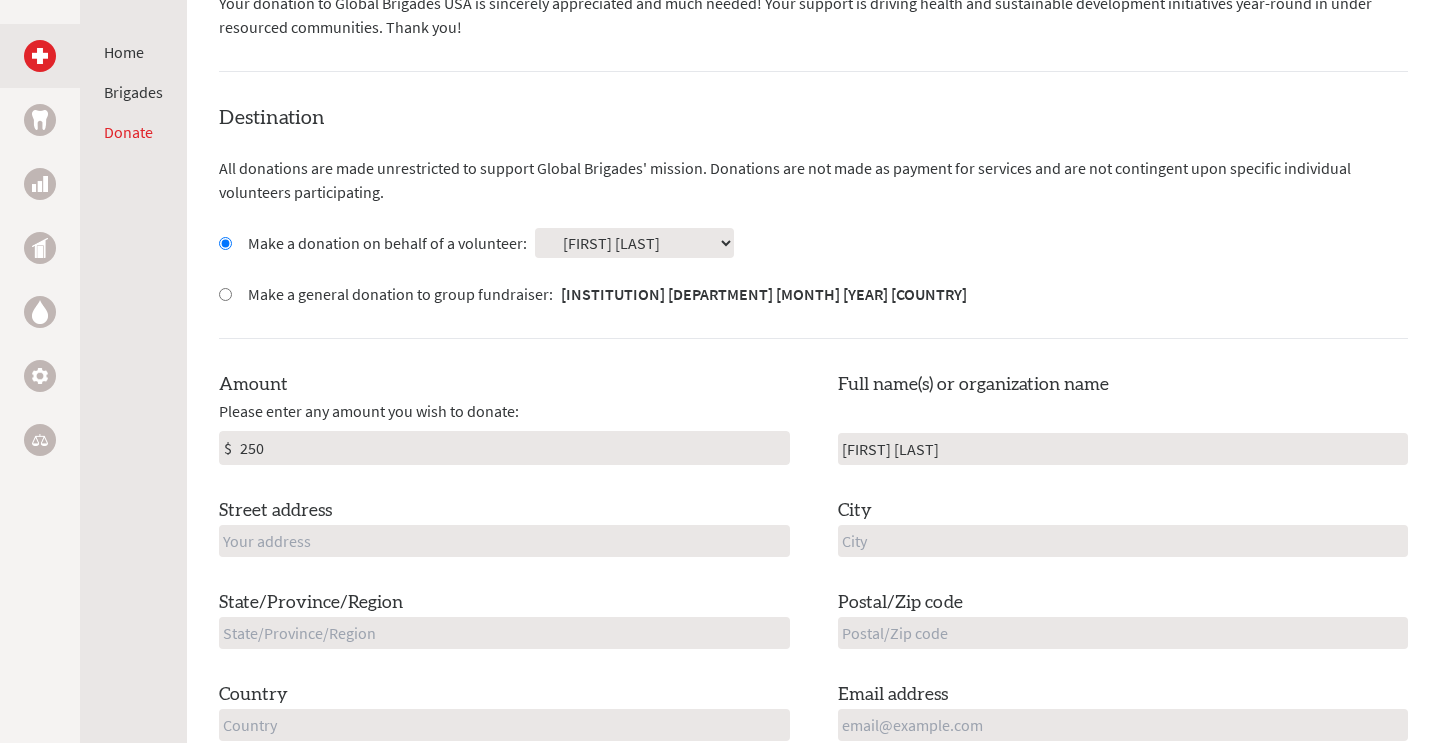 type on "[NUMBER] [STREET]" 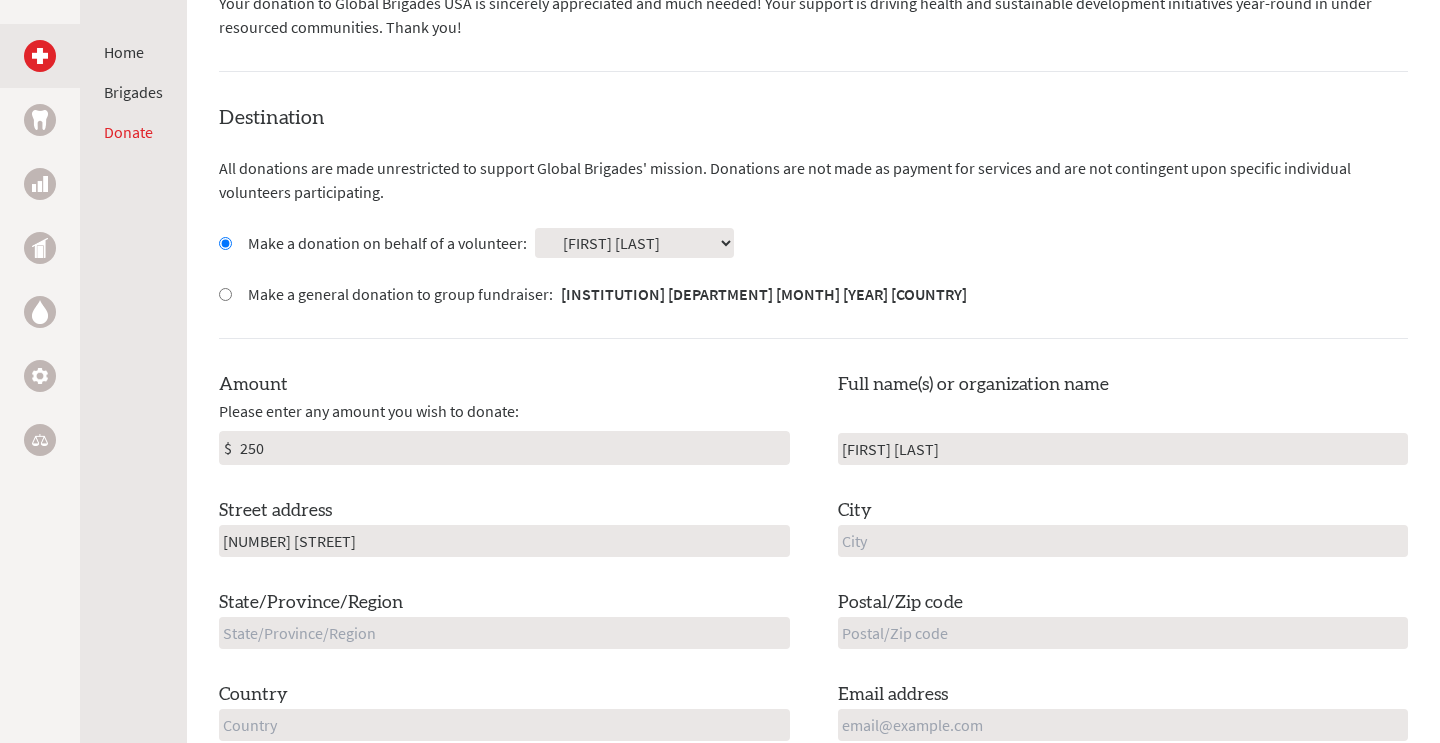 type on "[CITY]" 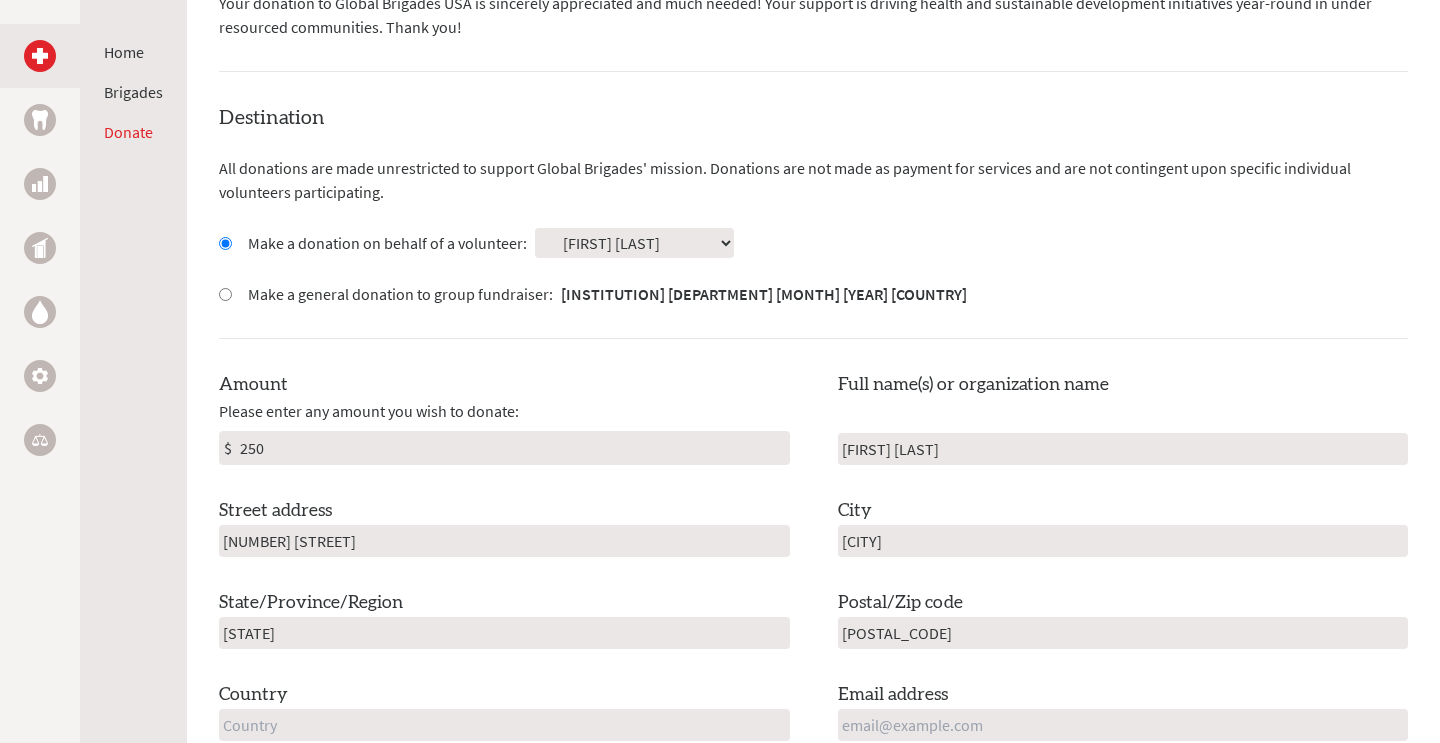 type on "United States" 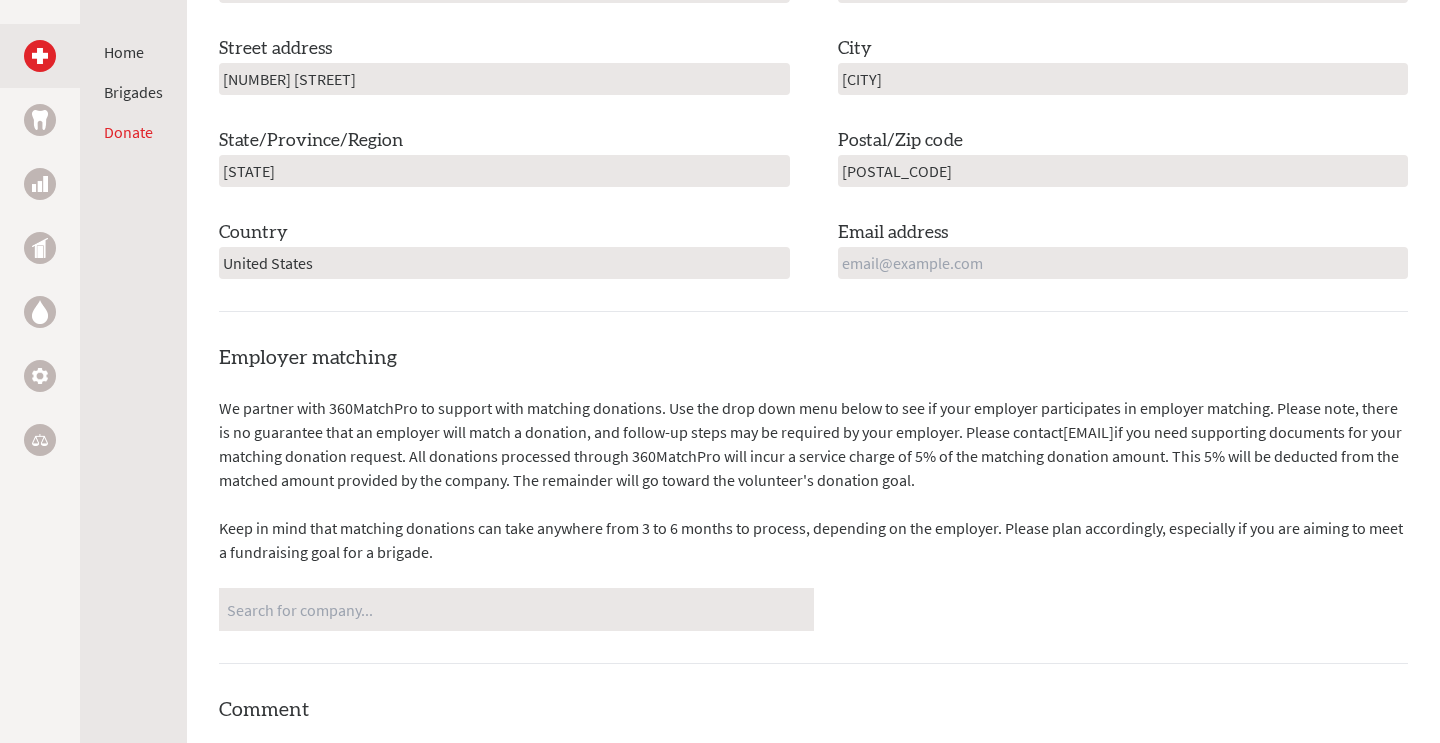 scroll, scrollTop: 933, scrollLeft: 0, axis: vertical 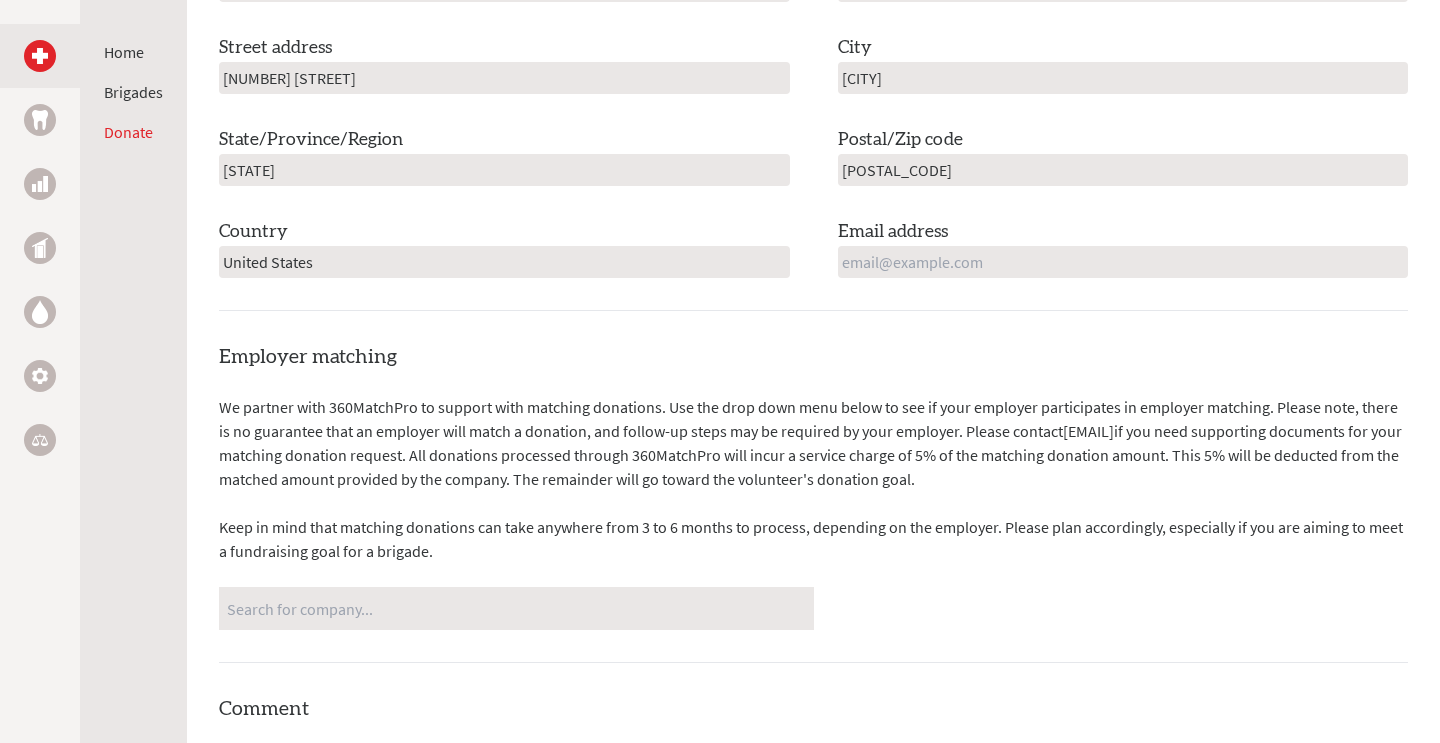 click at bounding box center [1123, 262] 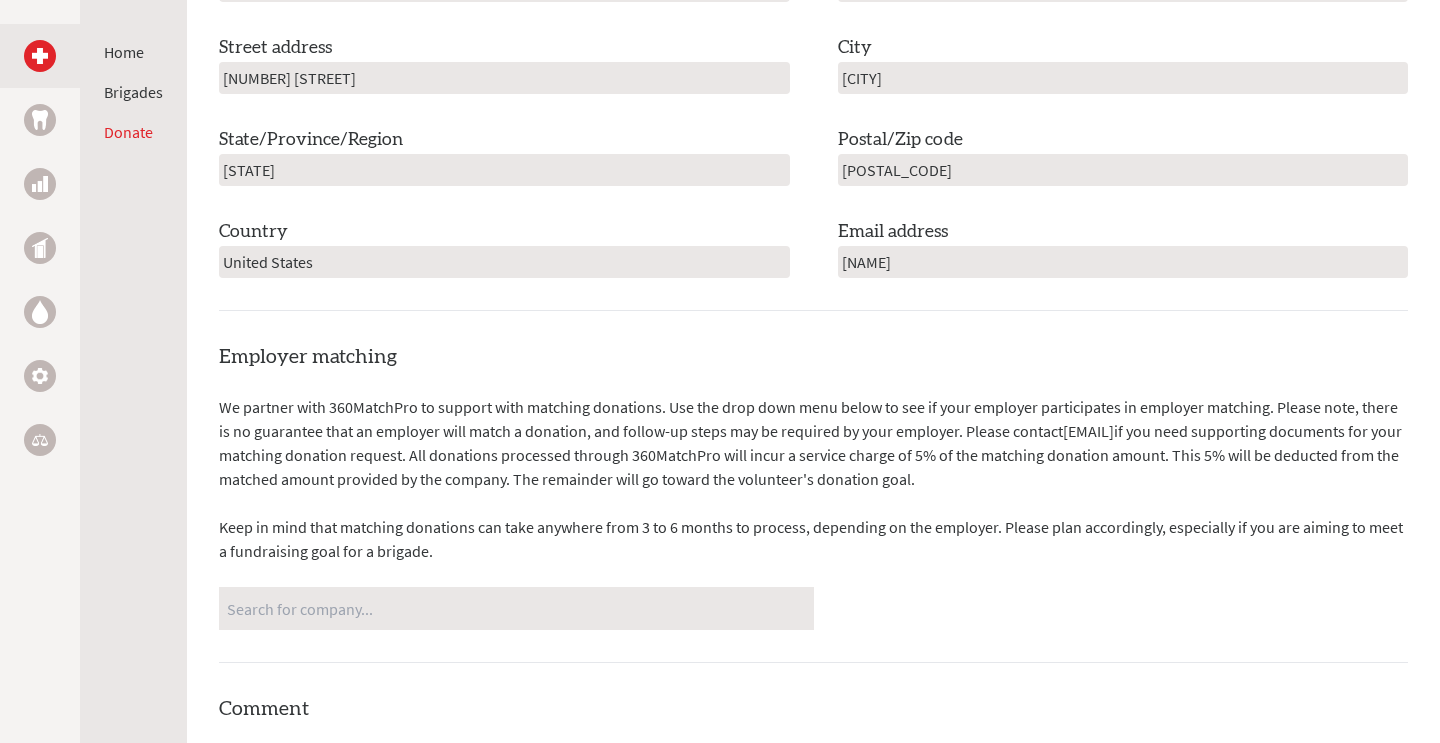 type on "[EMAIL]" 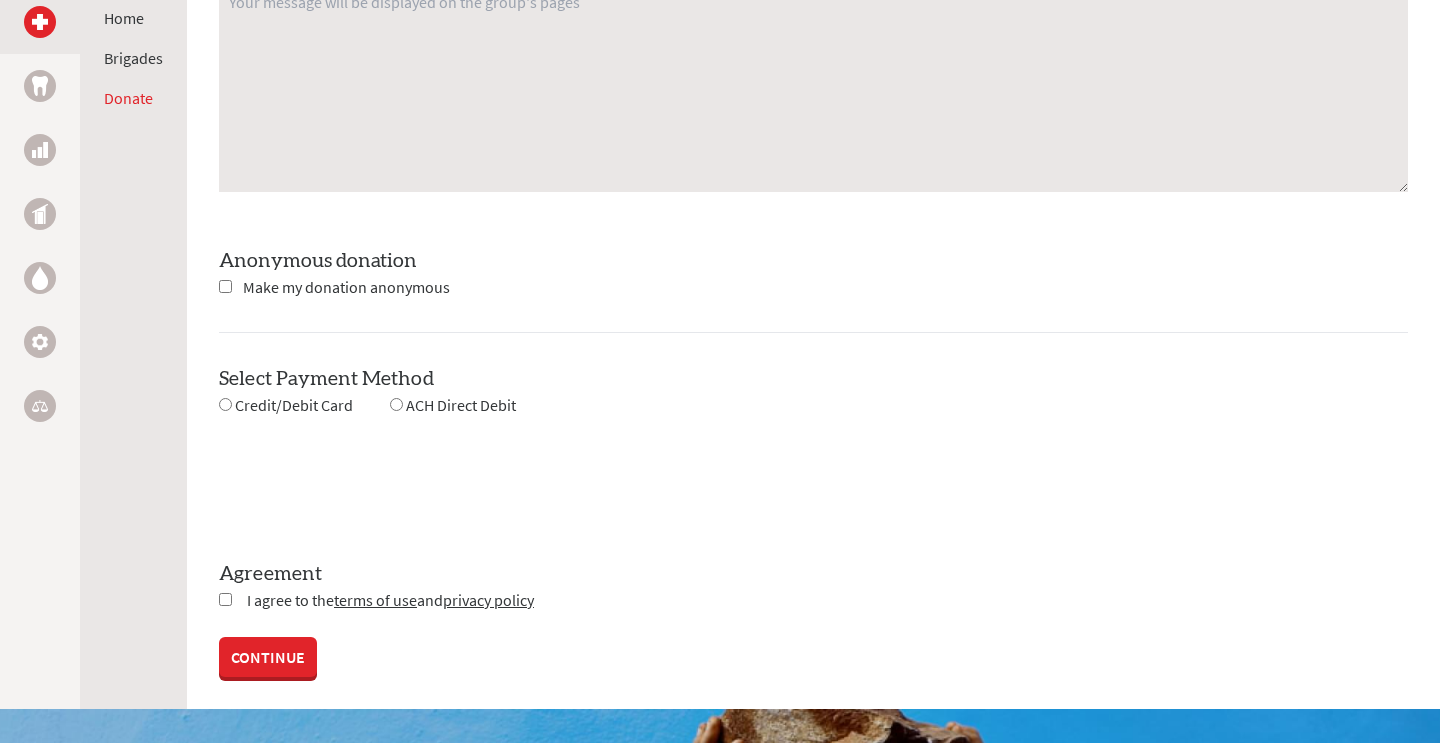 scroll, scrollTop: 1703, scrollLeft: 0, axis: vertical 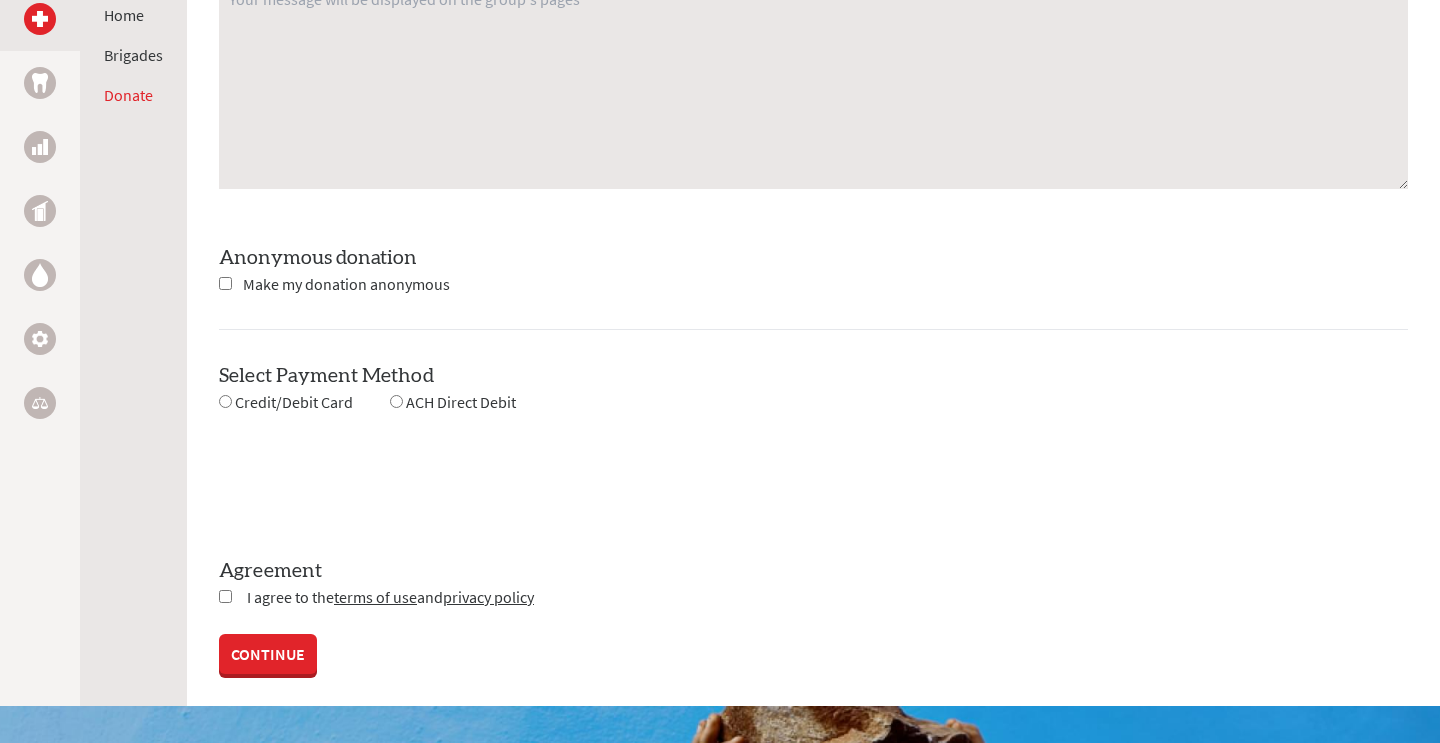 click on "Credit/Debit Card" at bounding box center (286, 402) 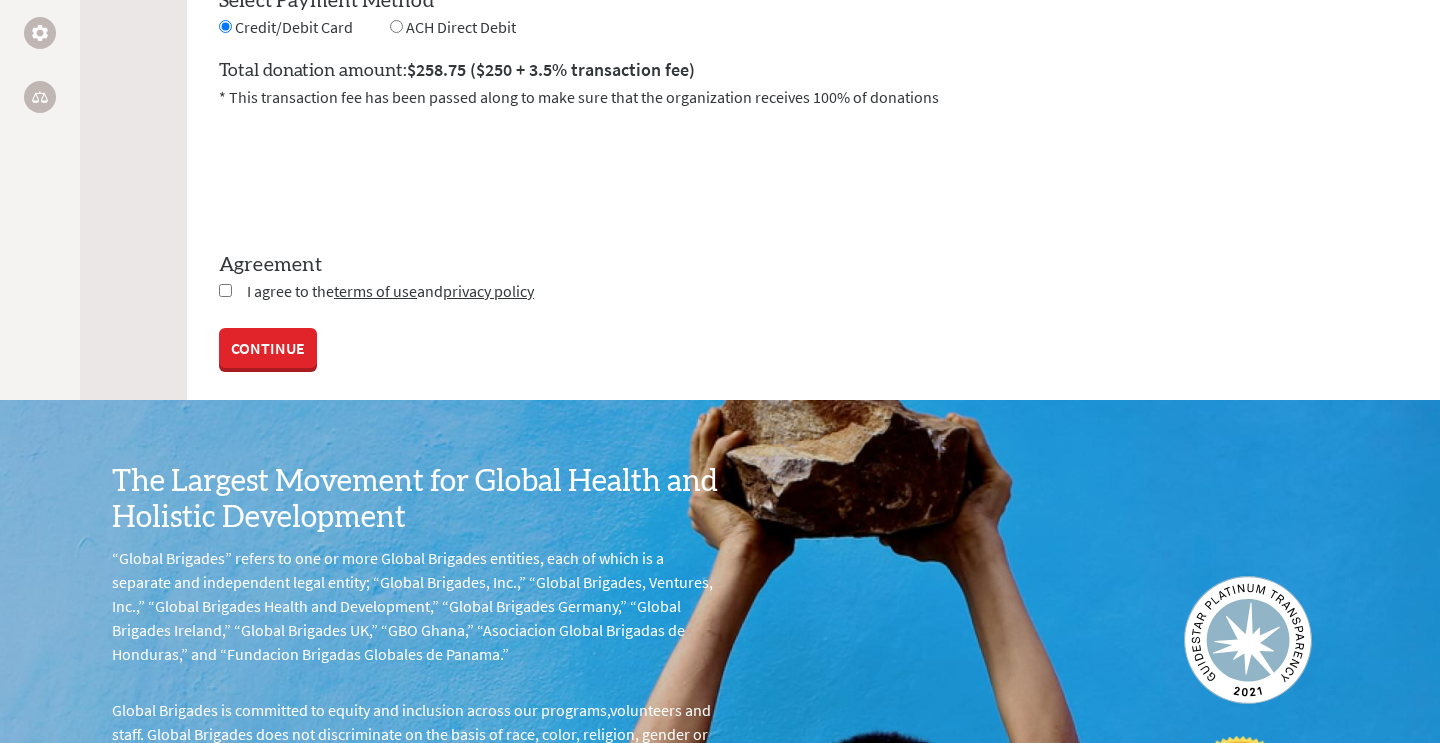 scroll, scrollTop: 2053, scrollLeft: 0, axis: vertical 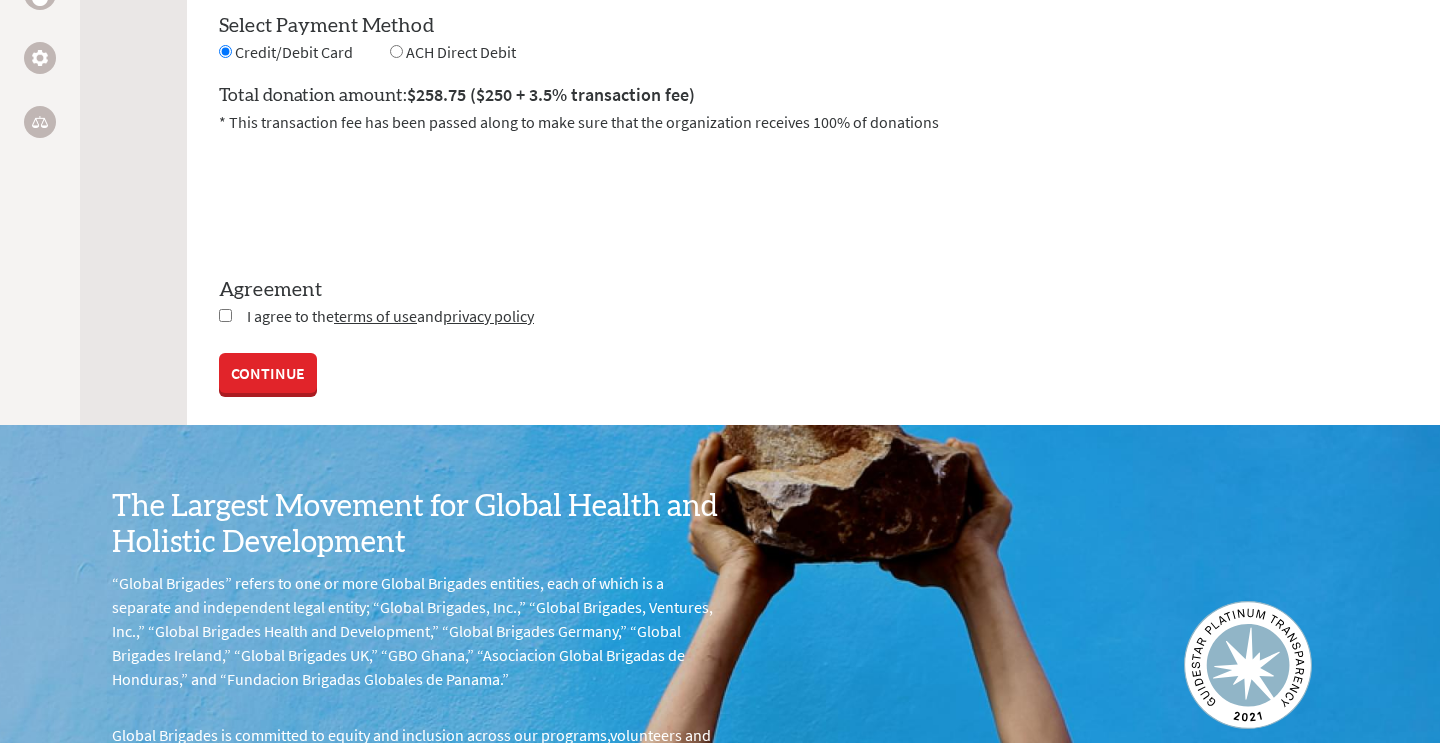 click on "Destination
All donations are made unrestricted to support Global Brigades' mission.
Donations are not made as payment for services and are not contingent upon specific individual volunteers participating.
Make a donation on behalf of a volunteer:
Select a volunteer...
[FIRST] [LAST]
[FIRST] [LAST]                             $" at bounding box center (813, -563) 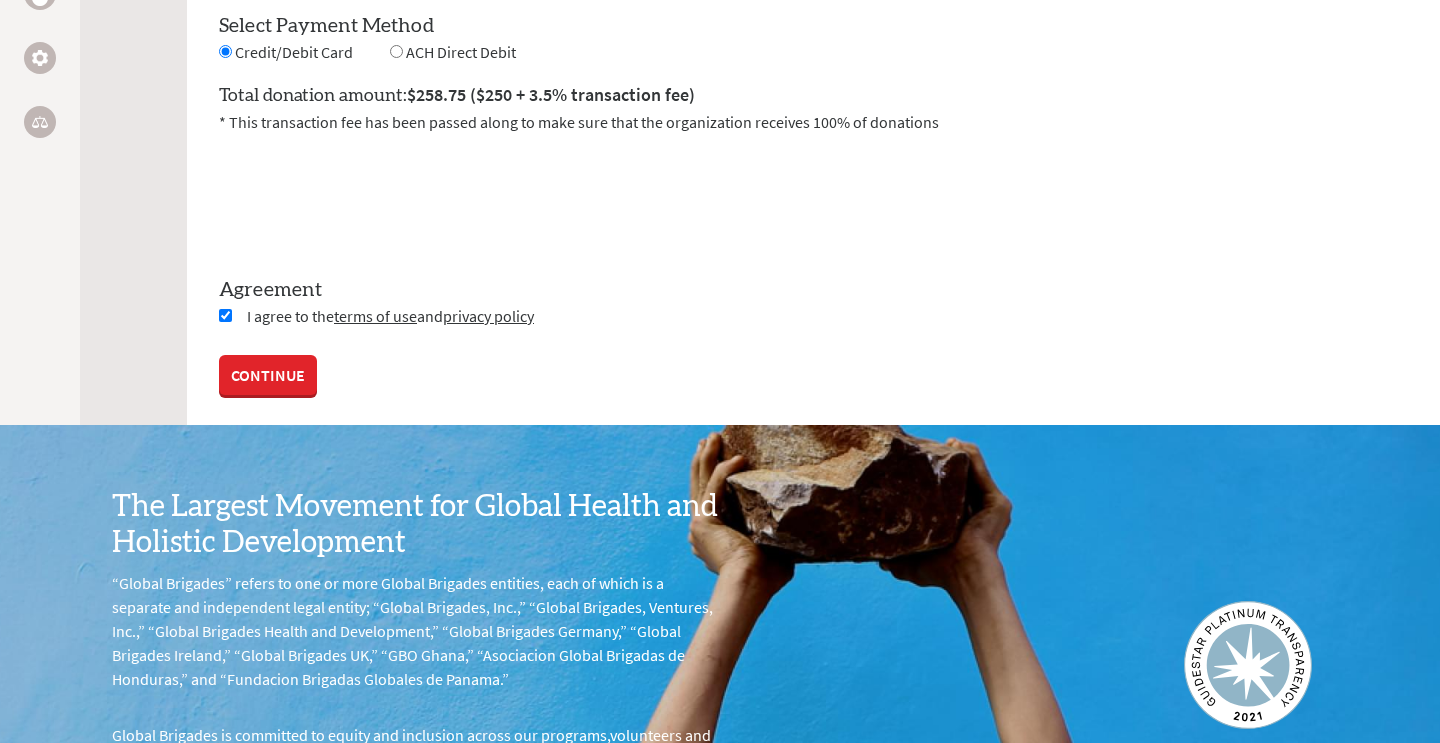 click on "CONTINUE" at bounding box center [268, 375] 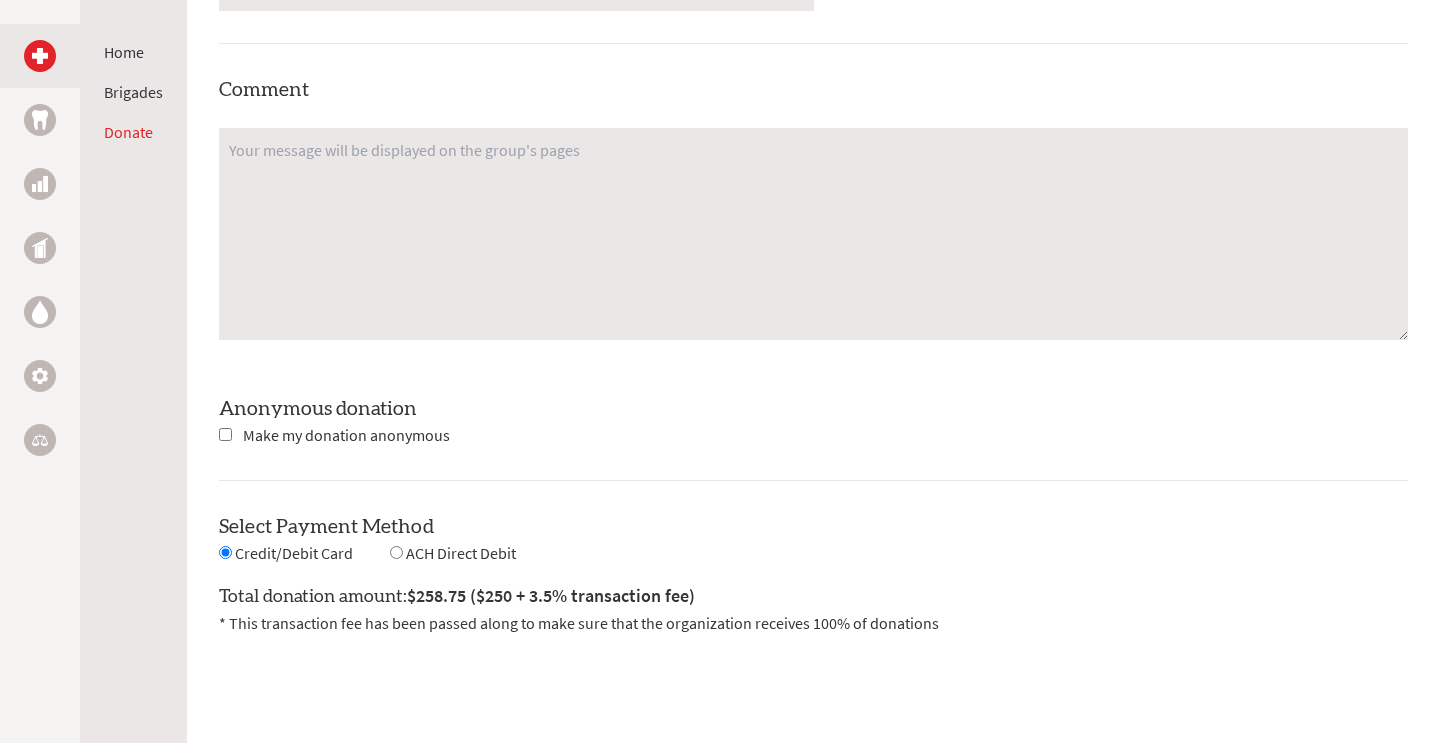 scroll, scrollTop: 1719, scrollLeft: 0, axis: vertical 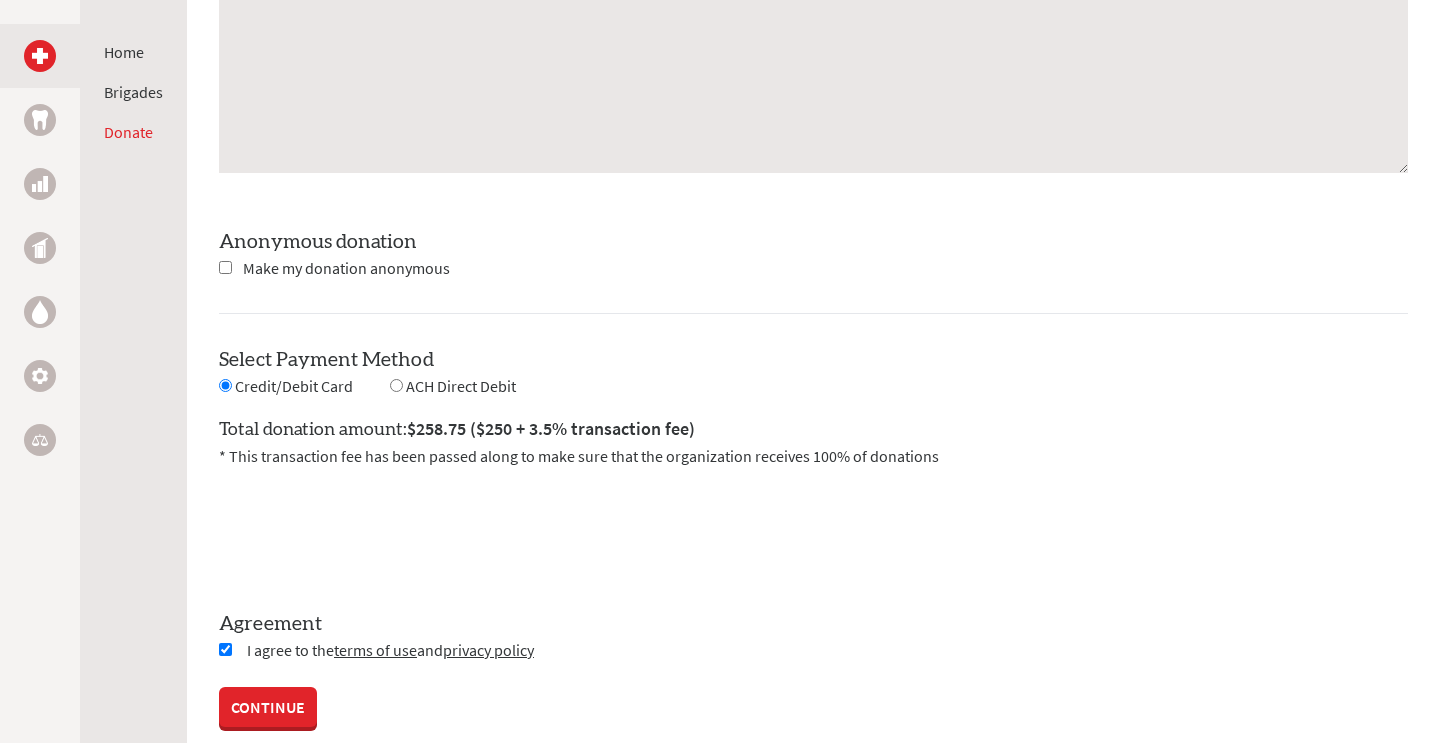 click on "ACH Direct Debit" at bounding box center (453, 386) 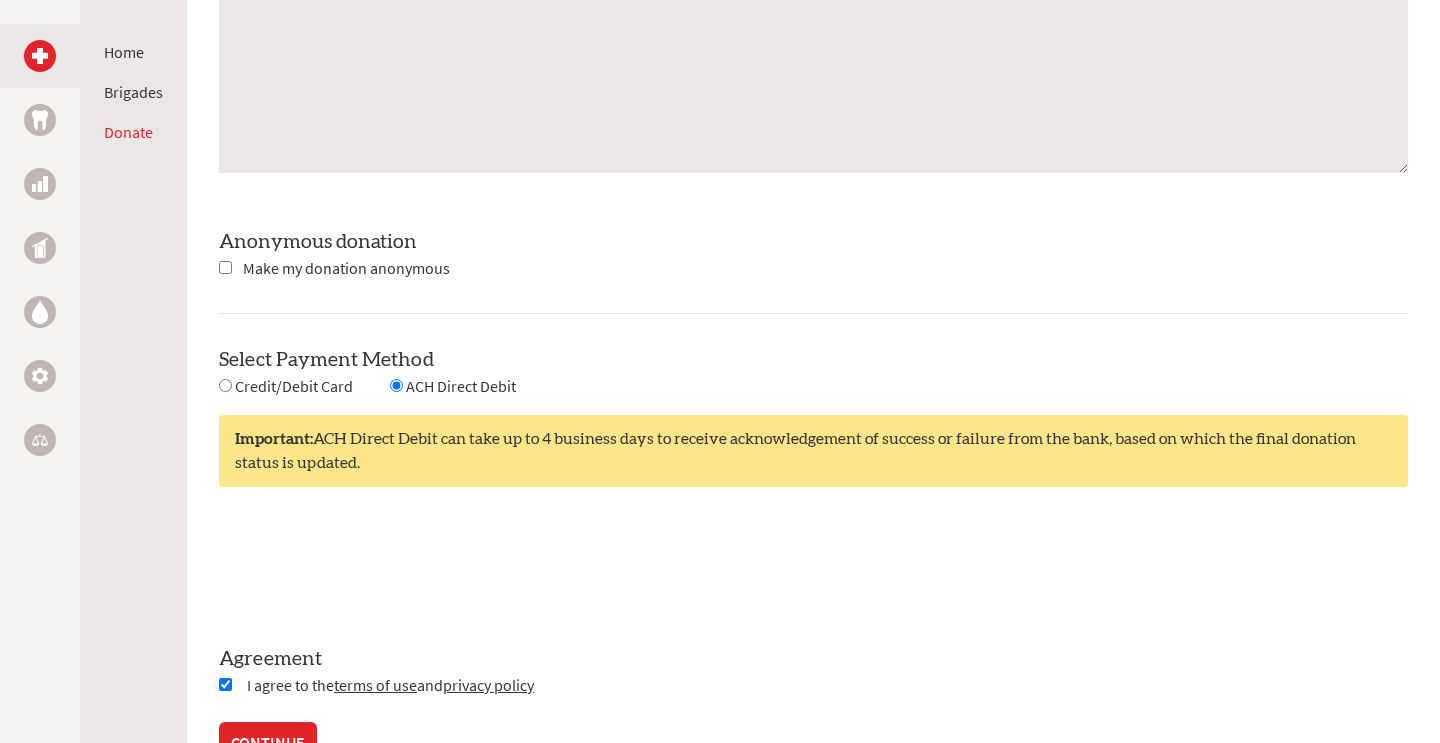 click at bounding box center (225, 385) 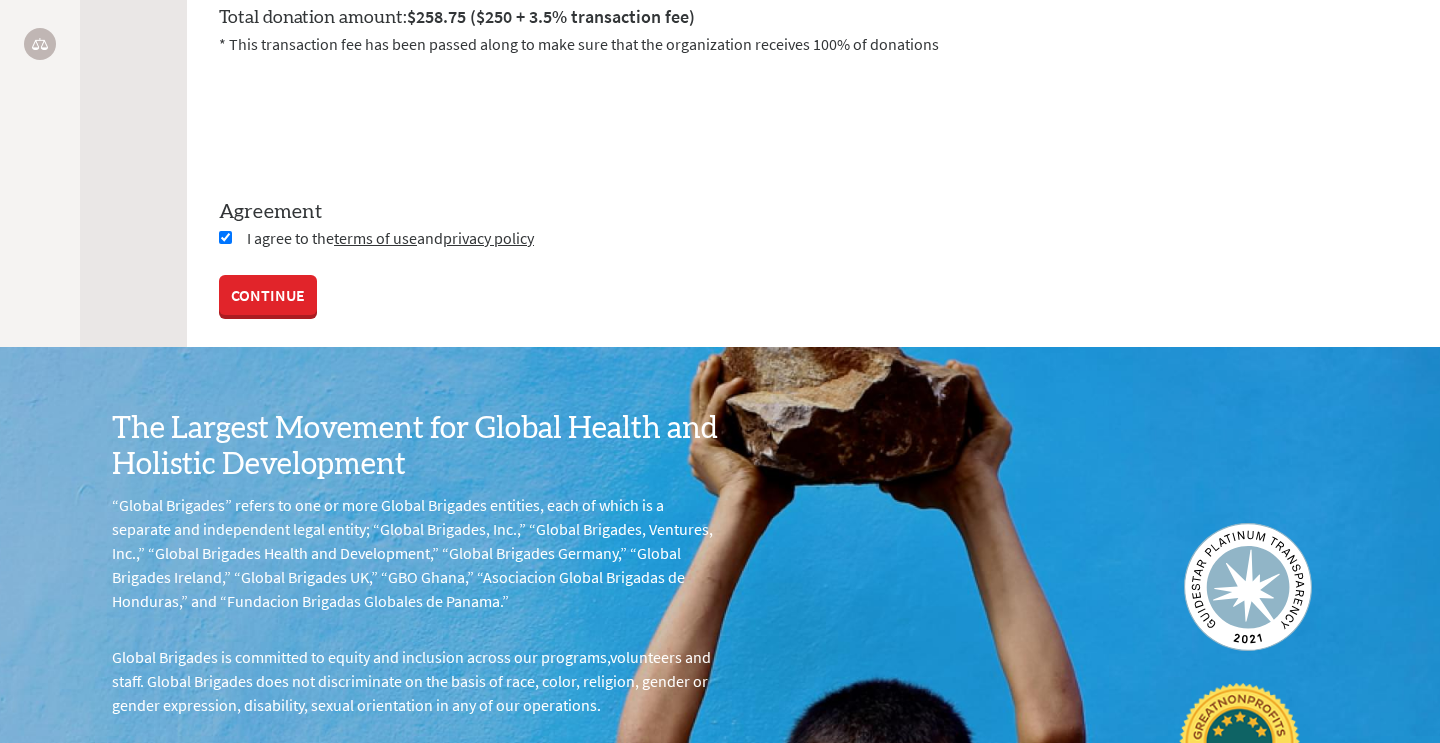 scroll, scrollTop: 2215, scrollLeft: 0, axis: vertical 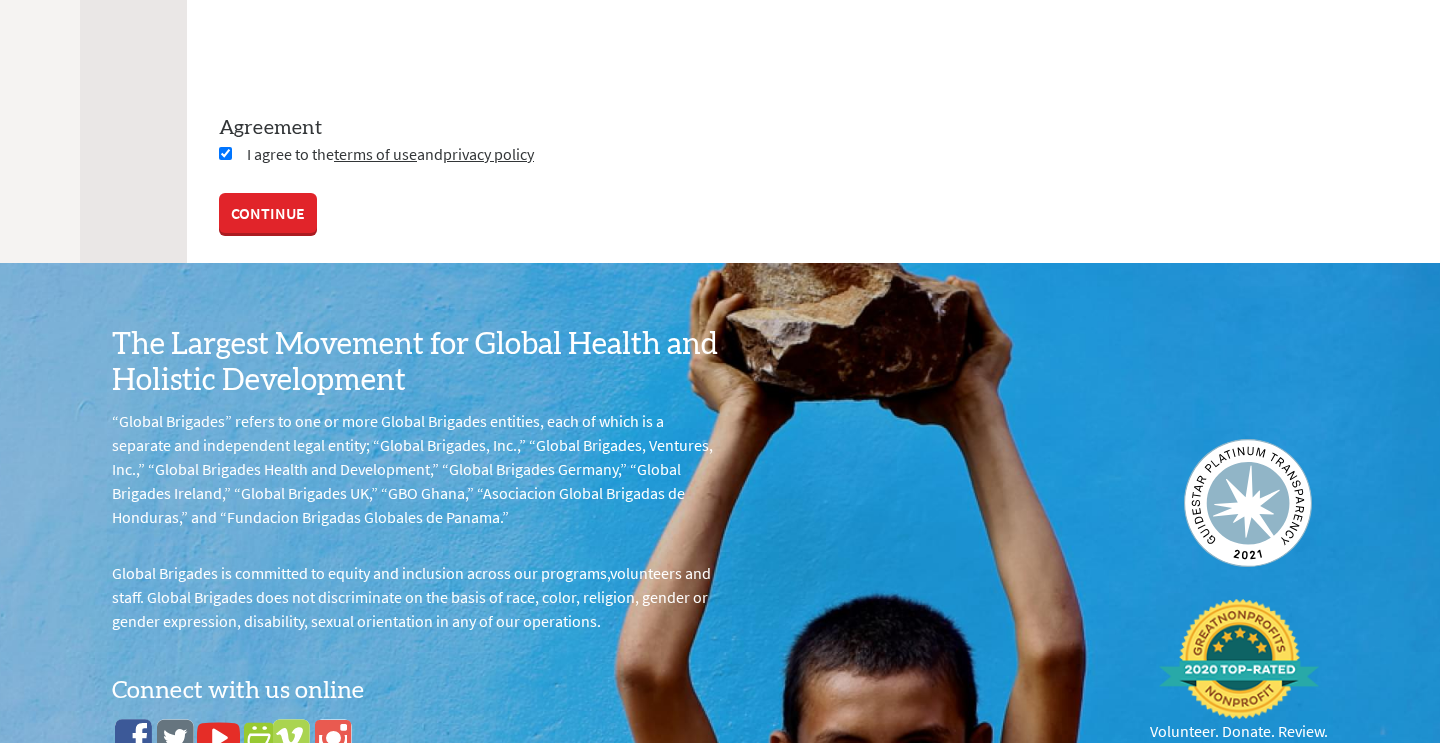 click on "CONTINUE" at bounding box center (268, 213) 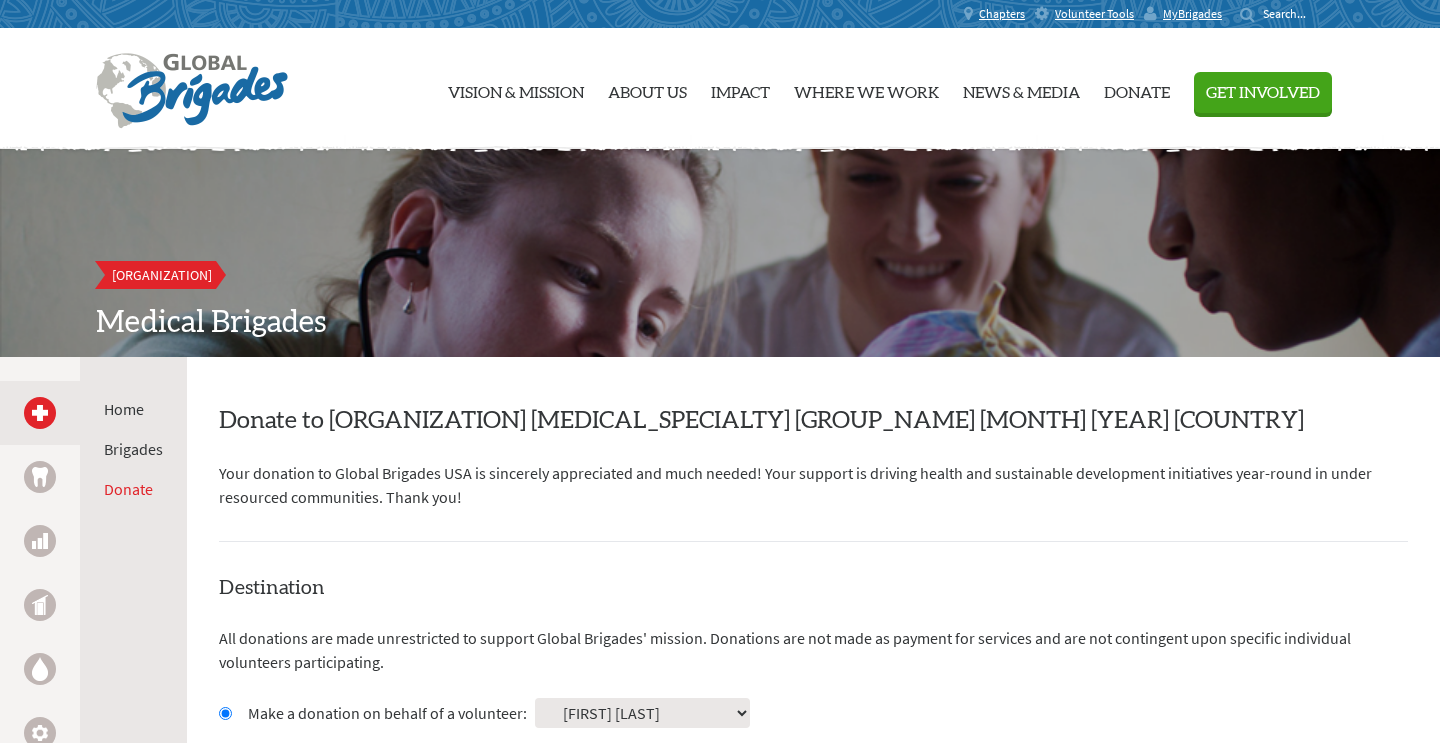 scroll, scrollTop: 0, scrollLeft: 0, axis: both 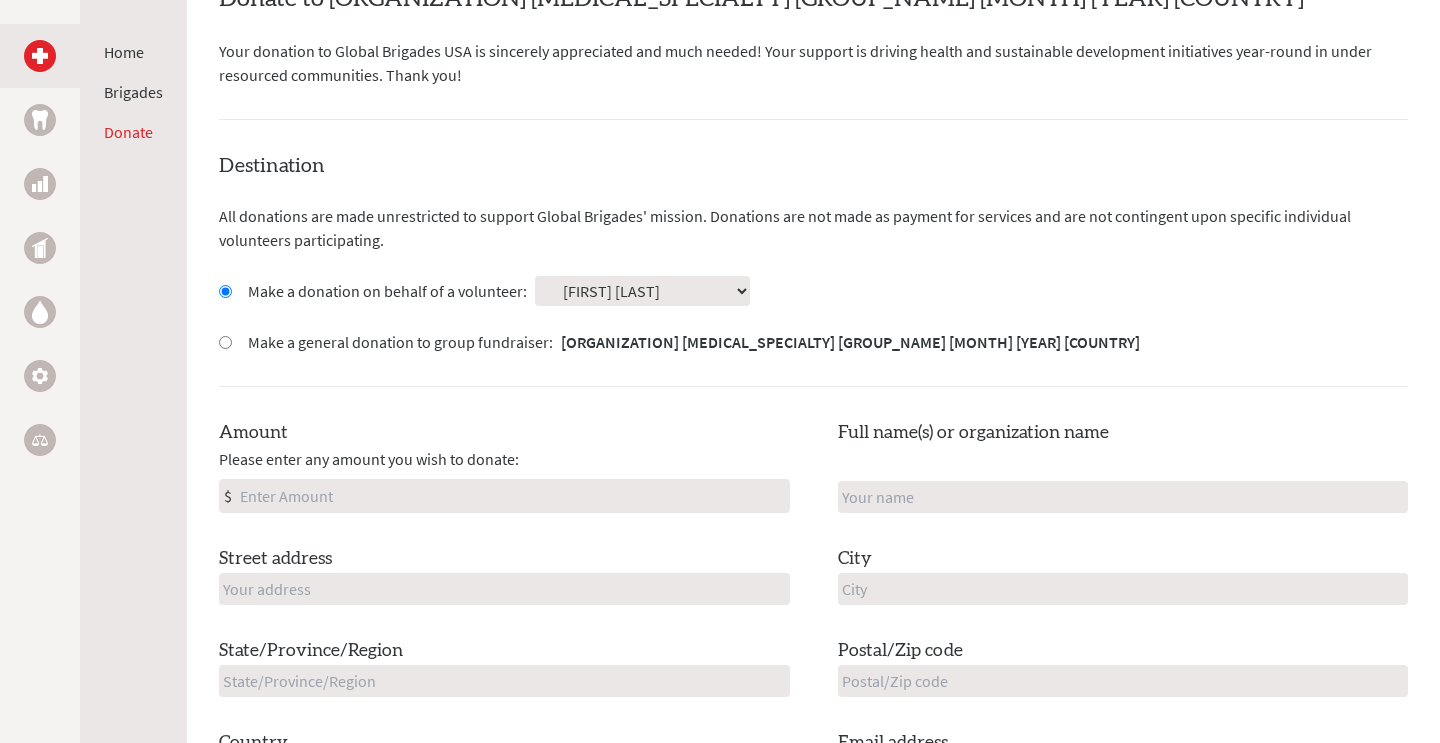 click on "Amount" at bounding box center (512, 496) 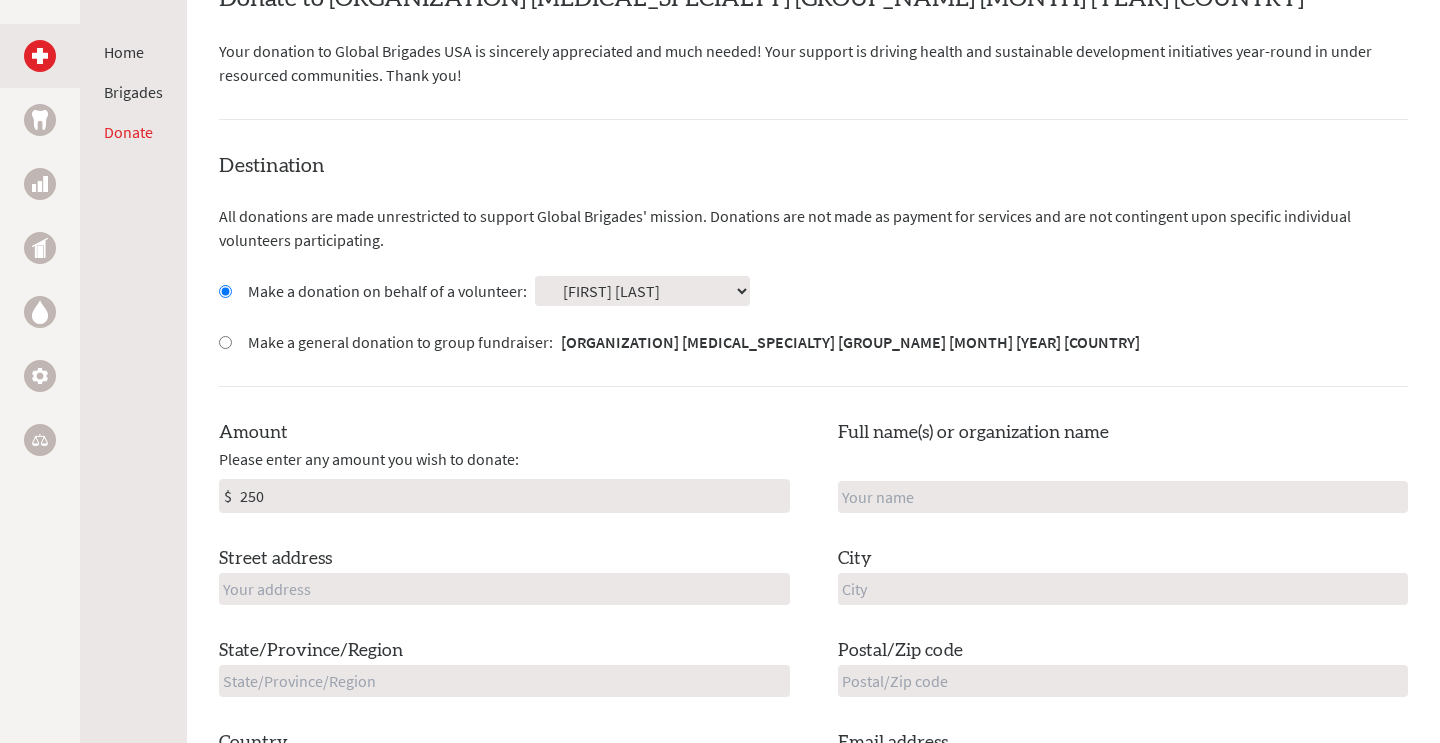click at bounding box center [1123, 497] 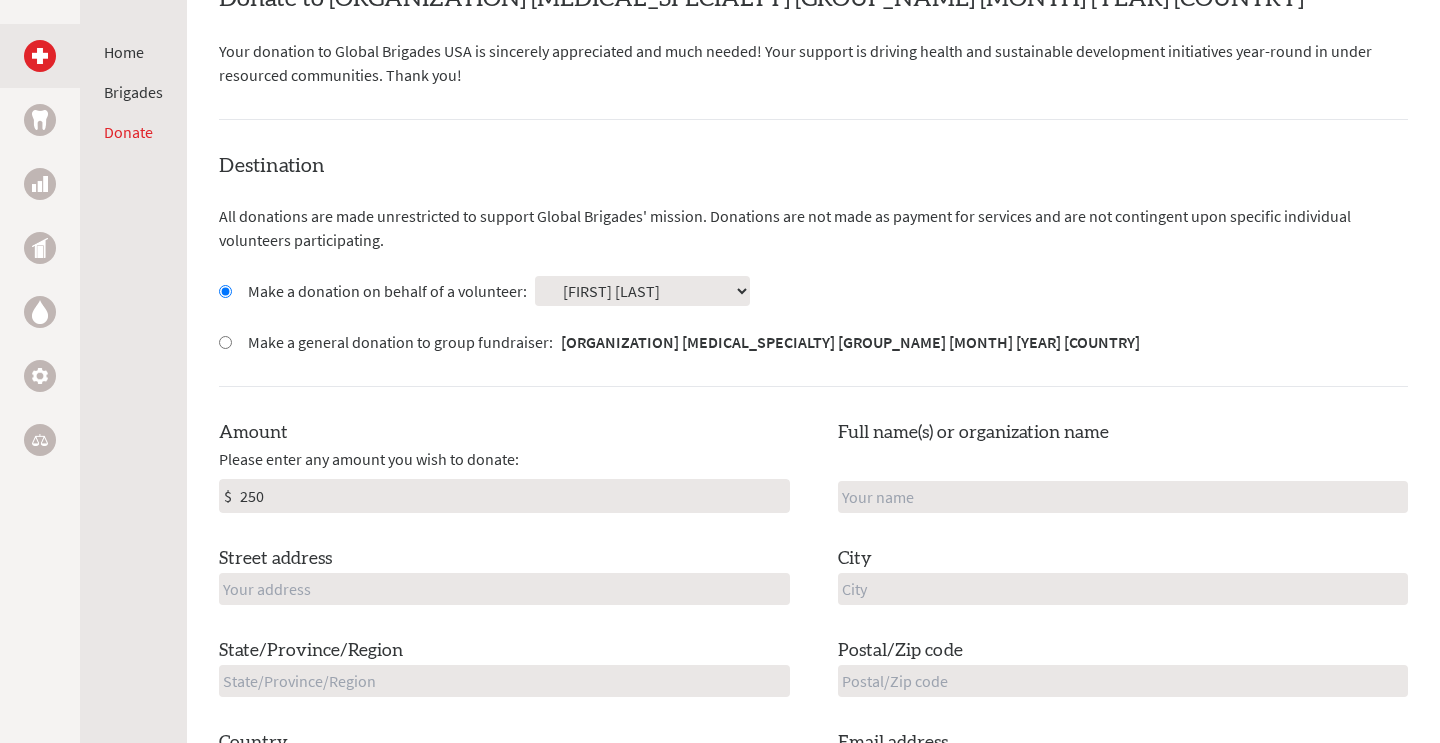 type on "[FIRST] [LAST]" 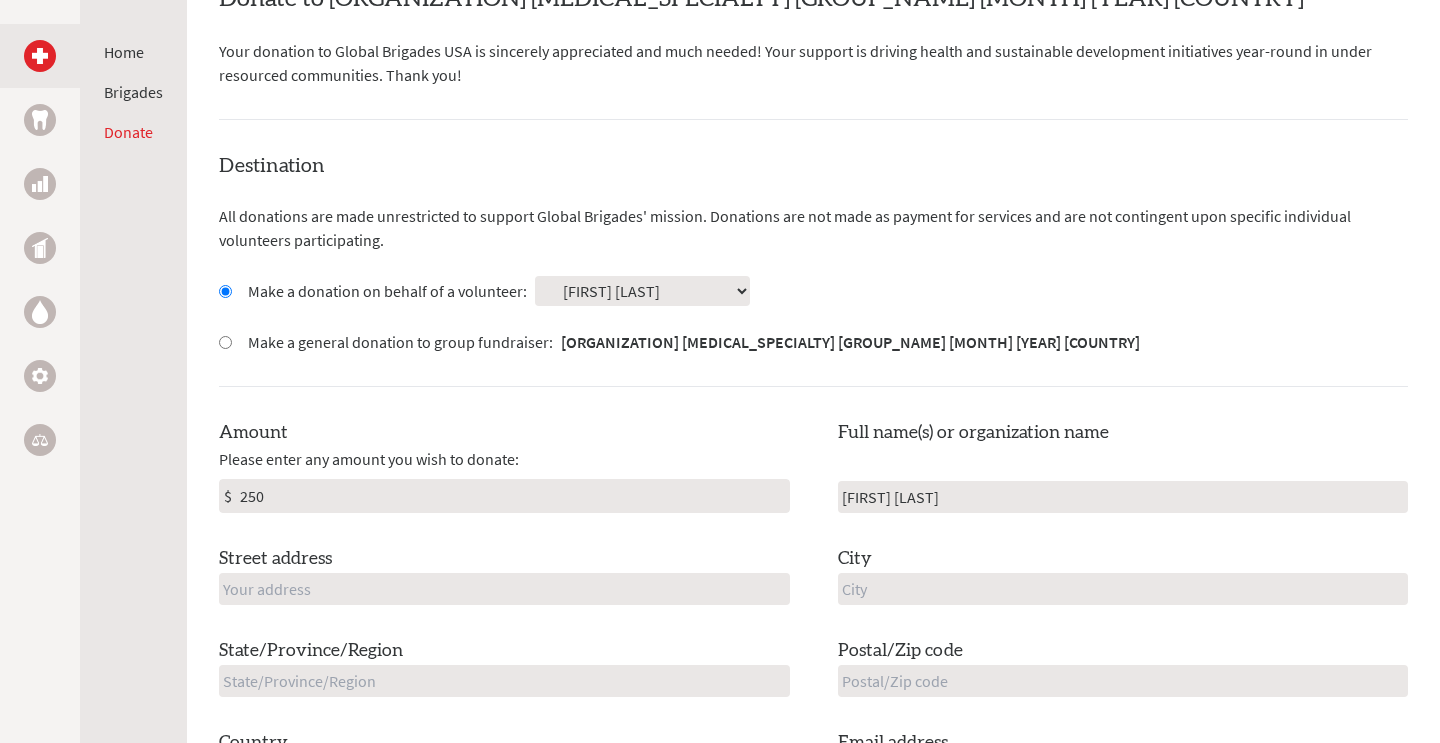 type on "425 Hillsborough Street" 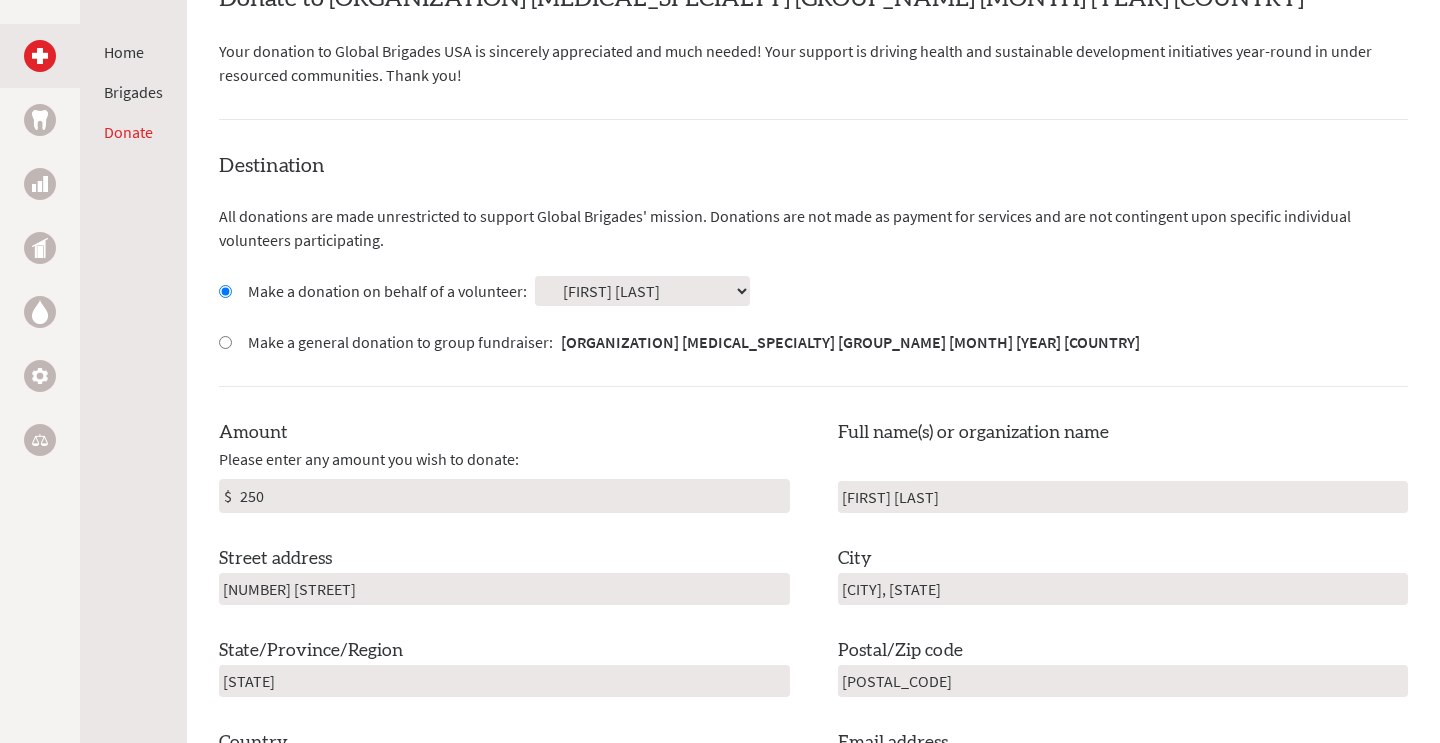 type on "[EMAIL]" 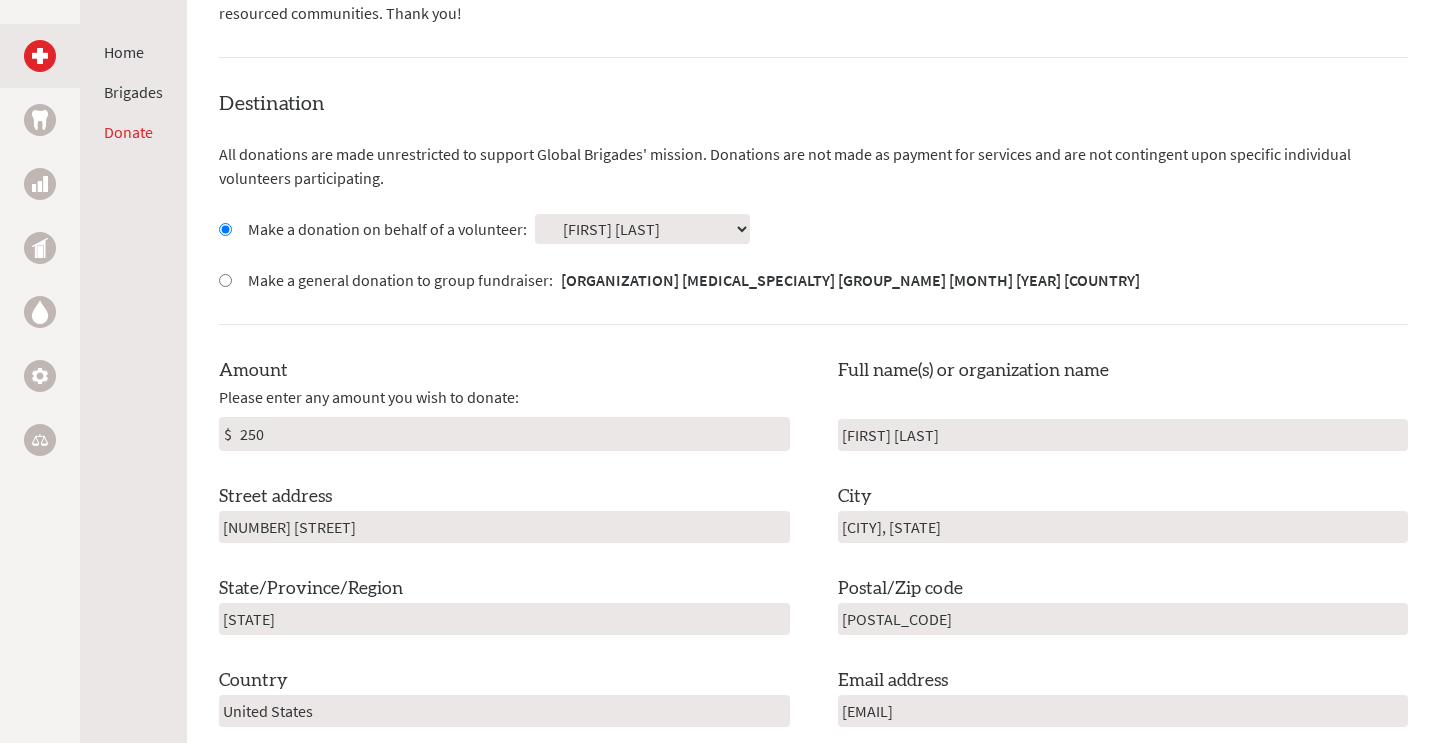 scroll, scrollTop: 622, scrollLeft: 0, axis: vertical 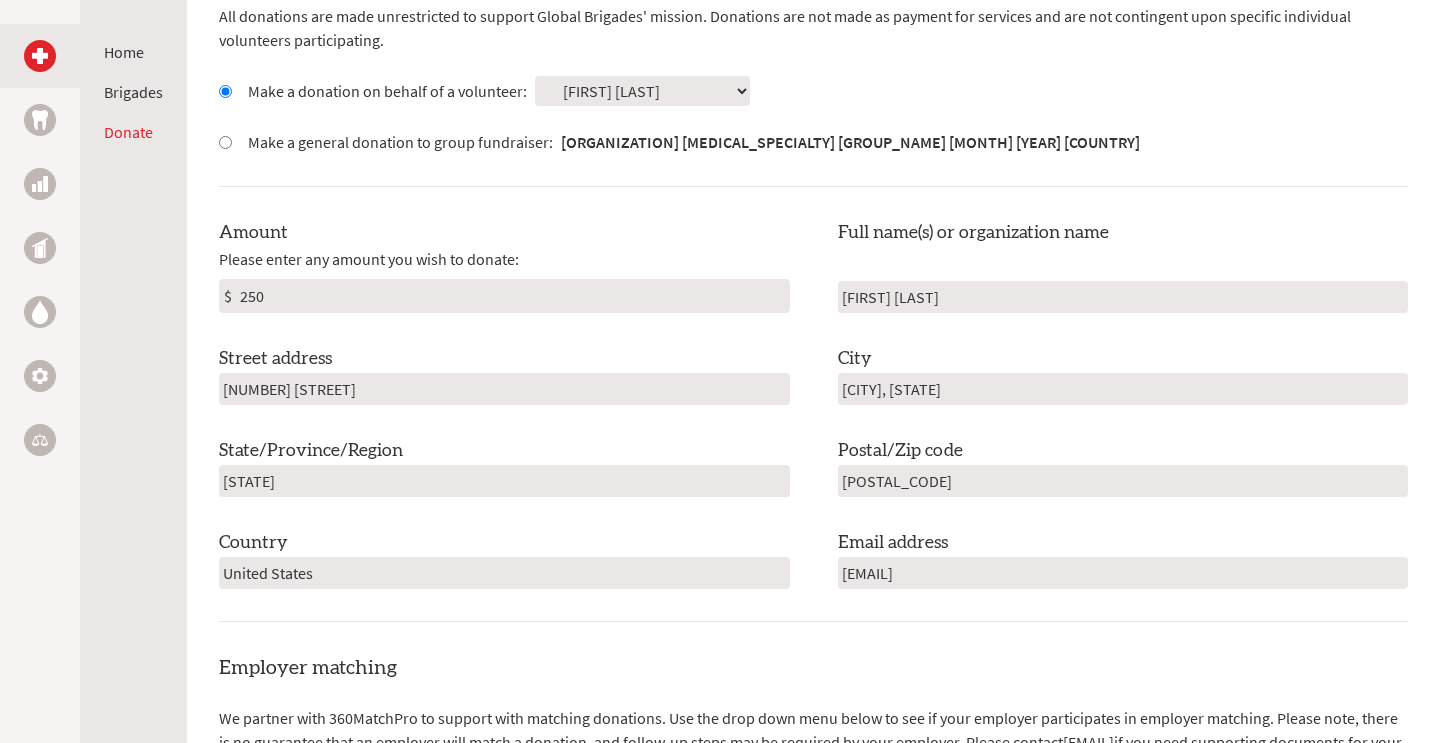 click on "Amount
Please enter any amount you wish to donate:
$
250
Full name(s) or organization name
Neerali Parikh
Street address
425 Hillsborough Street
City
Chapel Hill, North Carolina
State/Province/Region
North Carolina
Postal/Zip code
27514
Country
United States
Email address
neerali.parikh05@gmail.com" at bounding box center (813, 404) 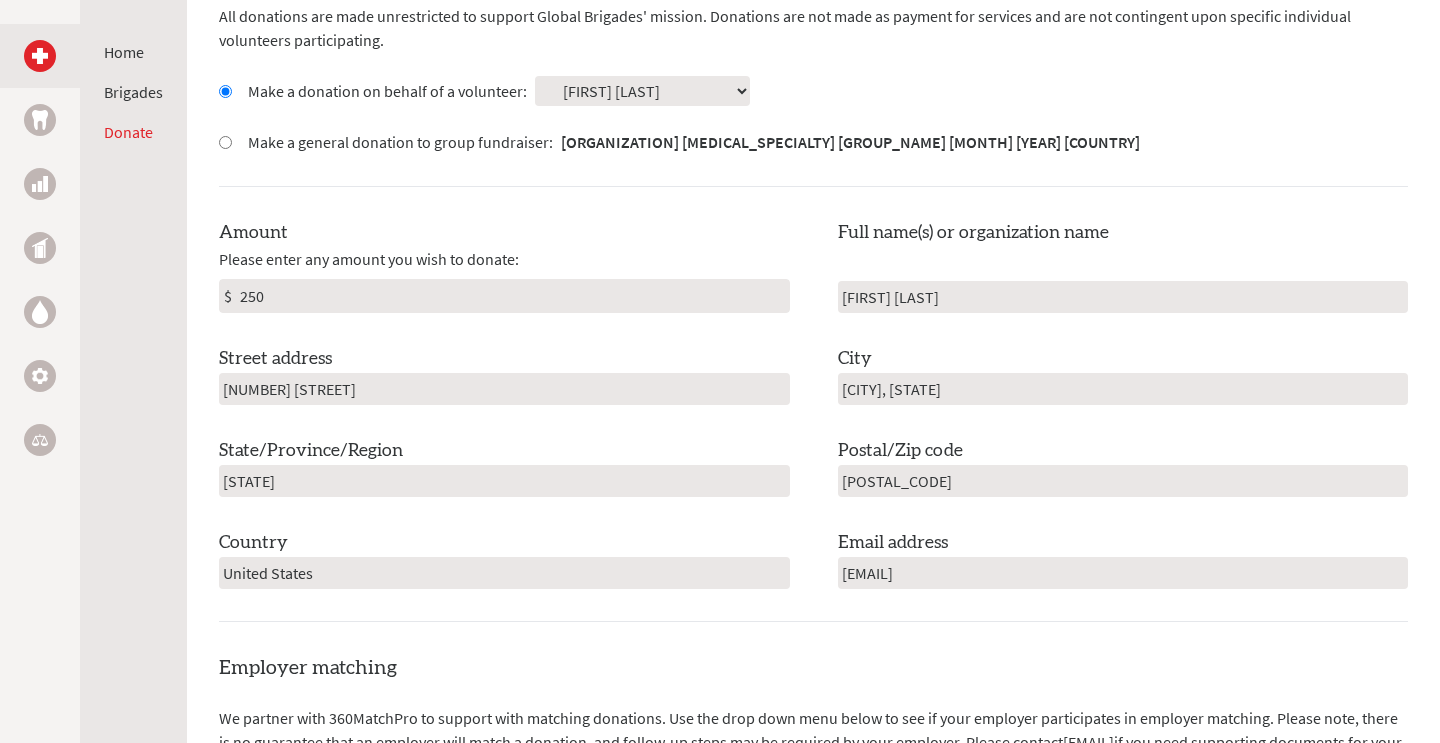 type on "[NUMBER] [STREET]" 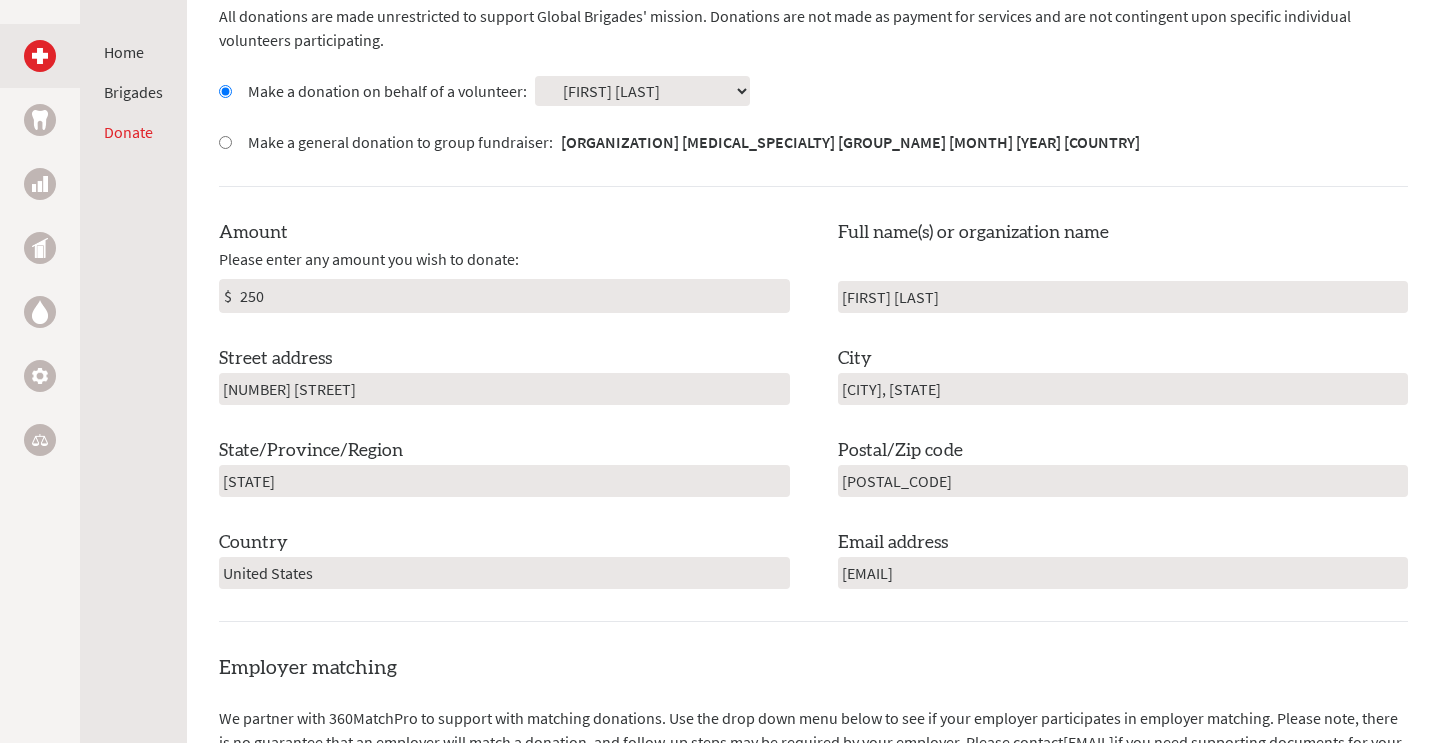 click on "Chapel Hill, North Carolina" at bounding box center [1123, 389] 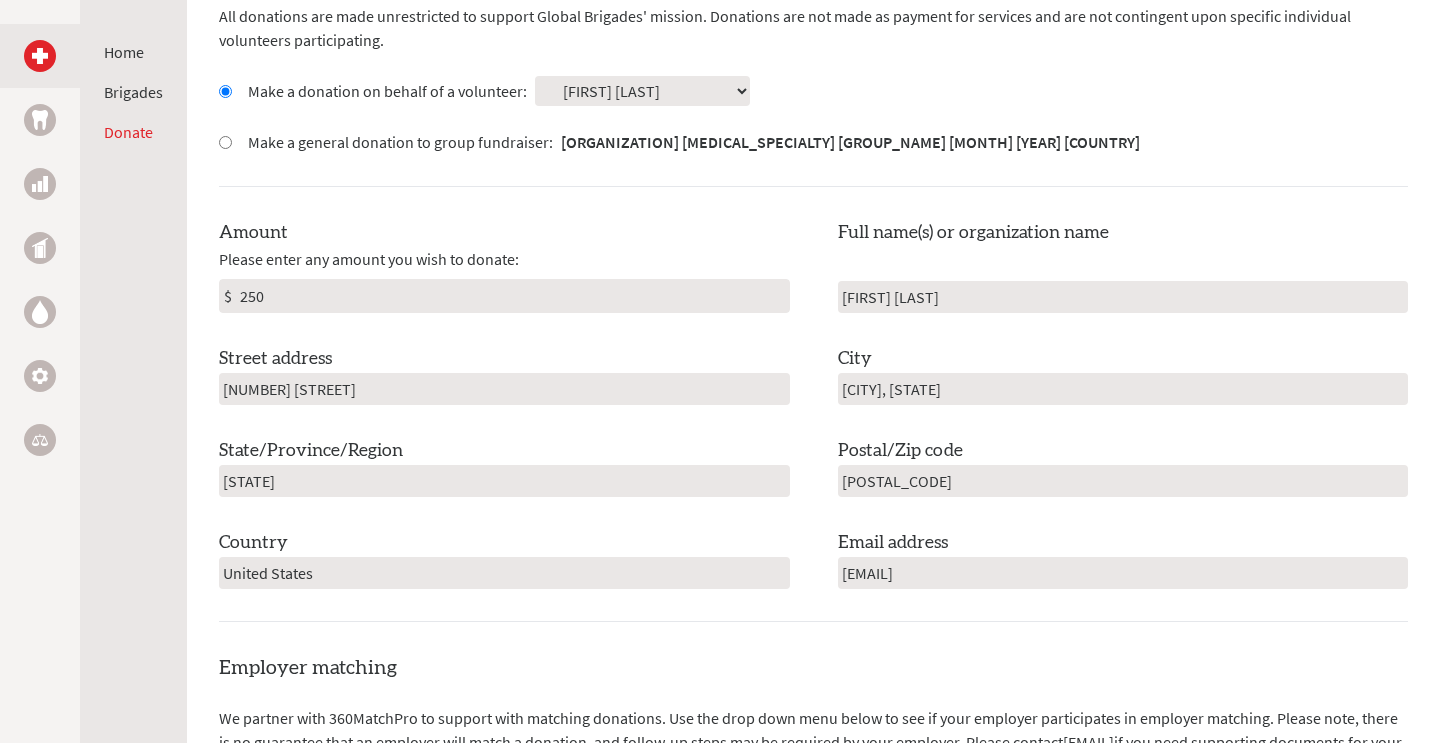 type on "[CITY]" 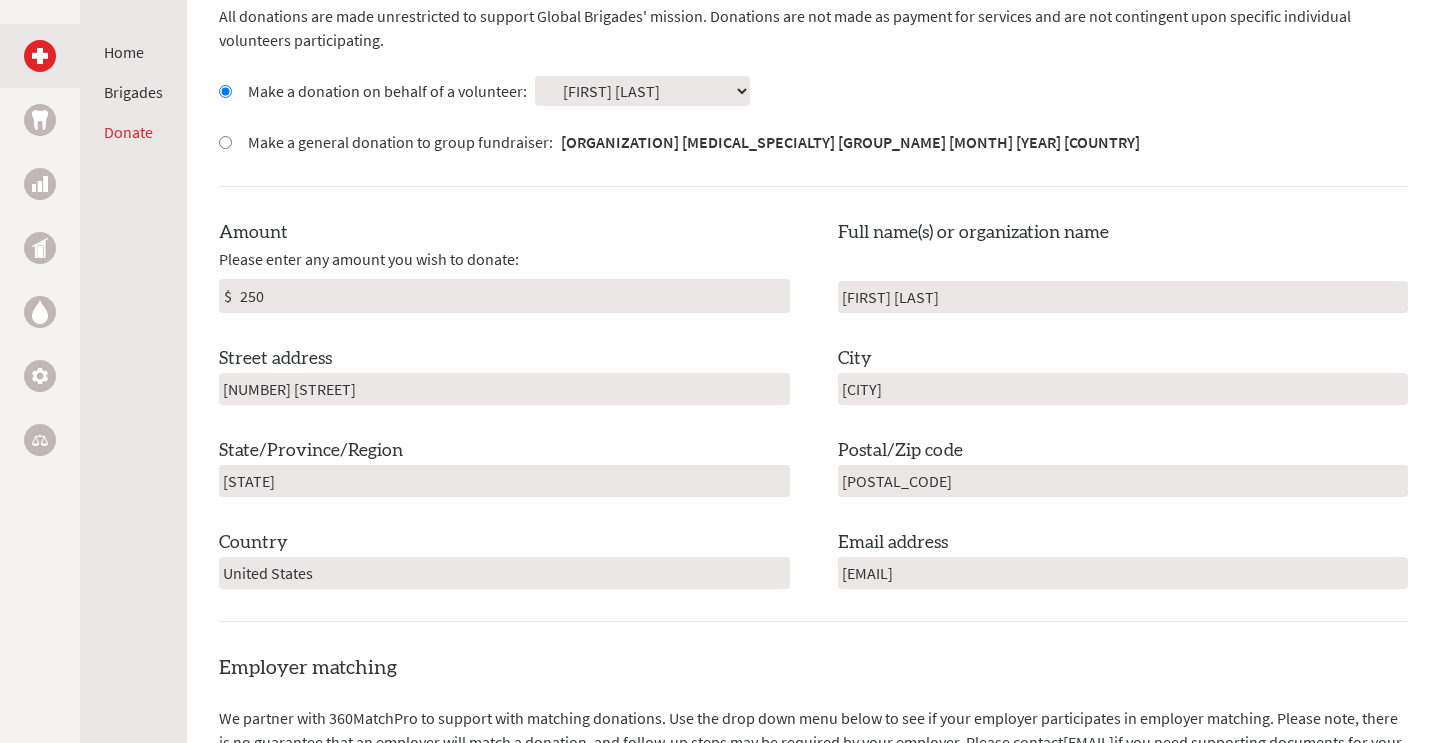 click on "27514" at bounding box center [1123, 481] 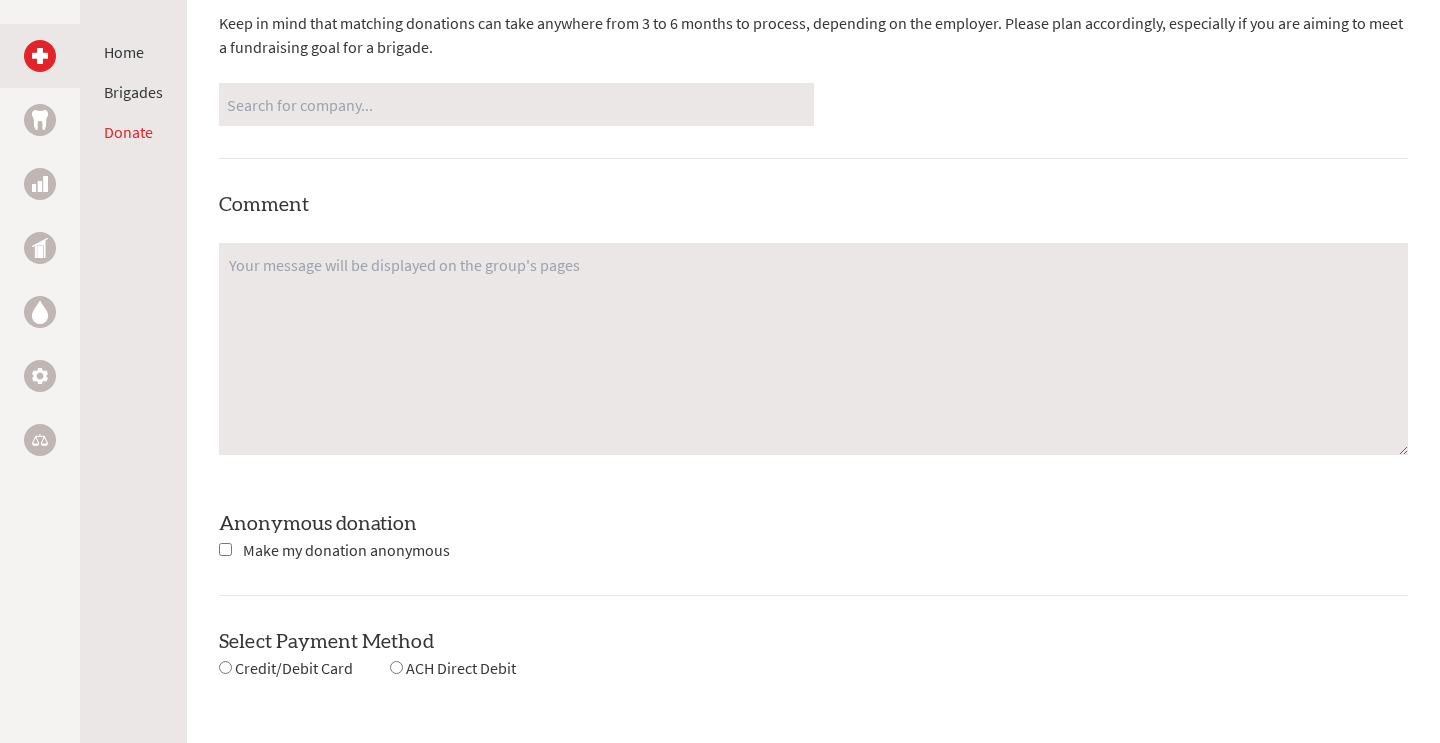scroll, scrollTop: 1521, scrollLeft: 0, axis: vertical 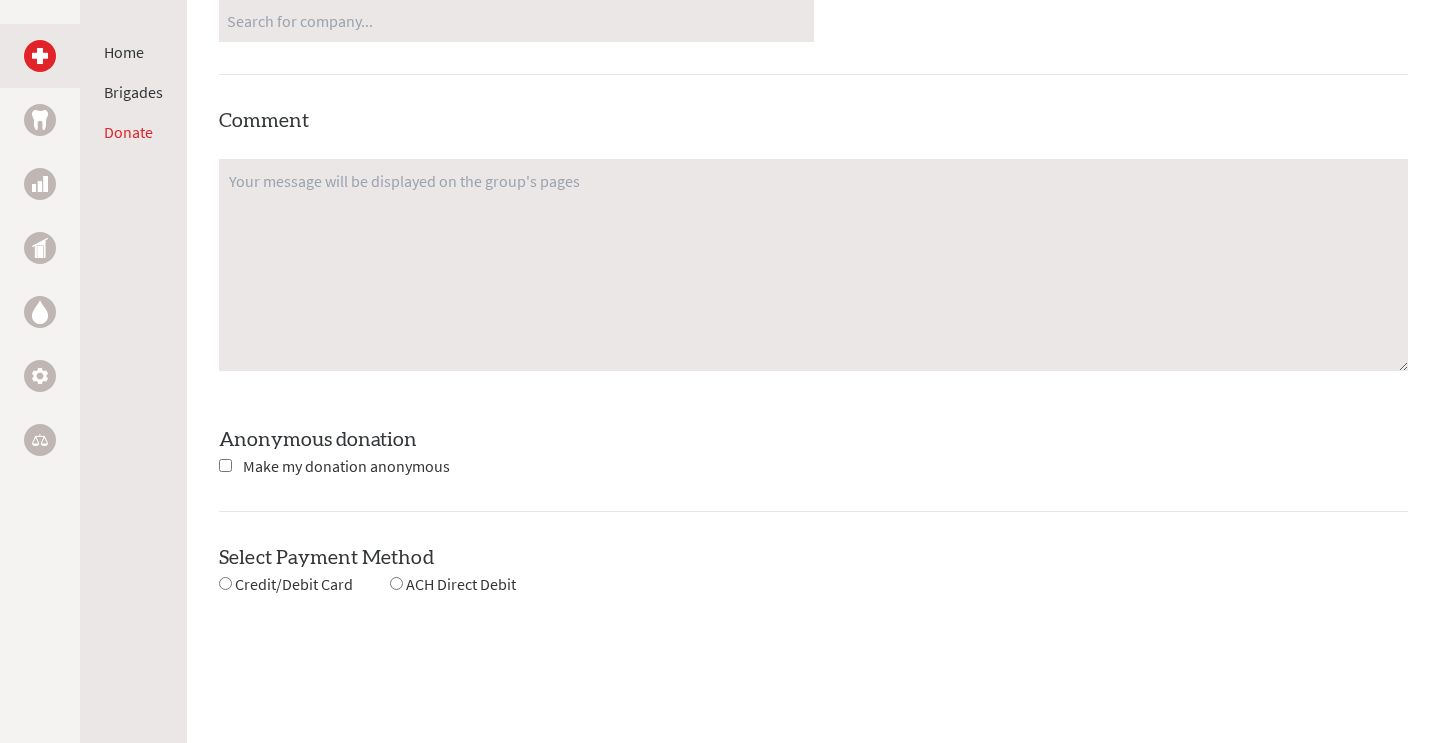 click at bounding box center (225, 465) 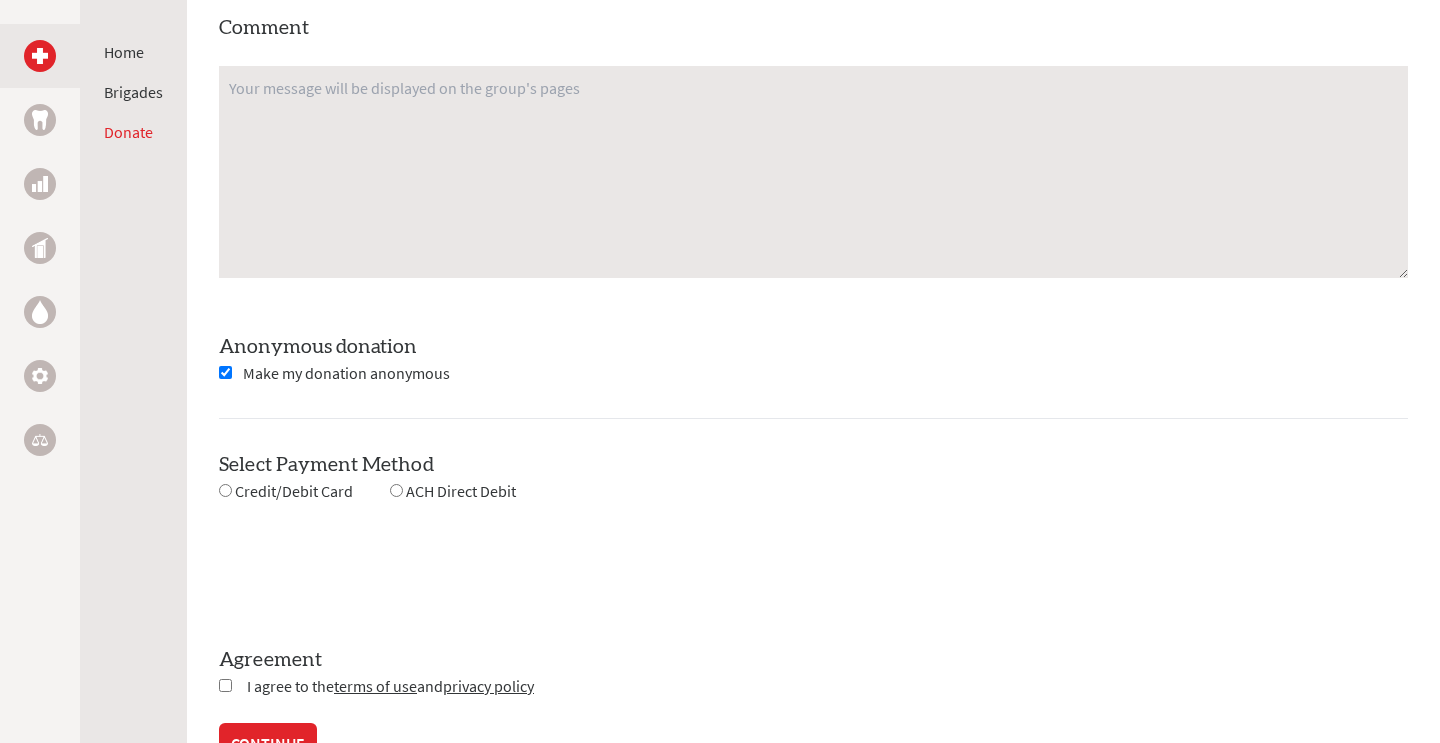 scroll, scrollTop: 1627, scrollLeft: 0, axis: vertical 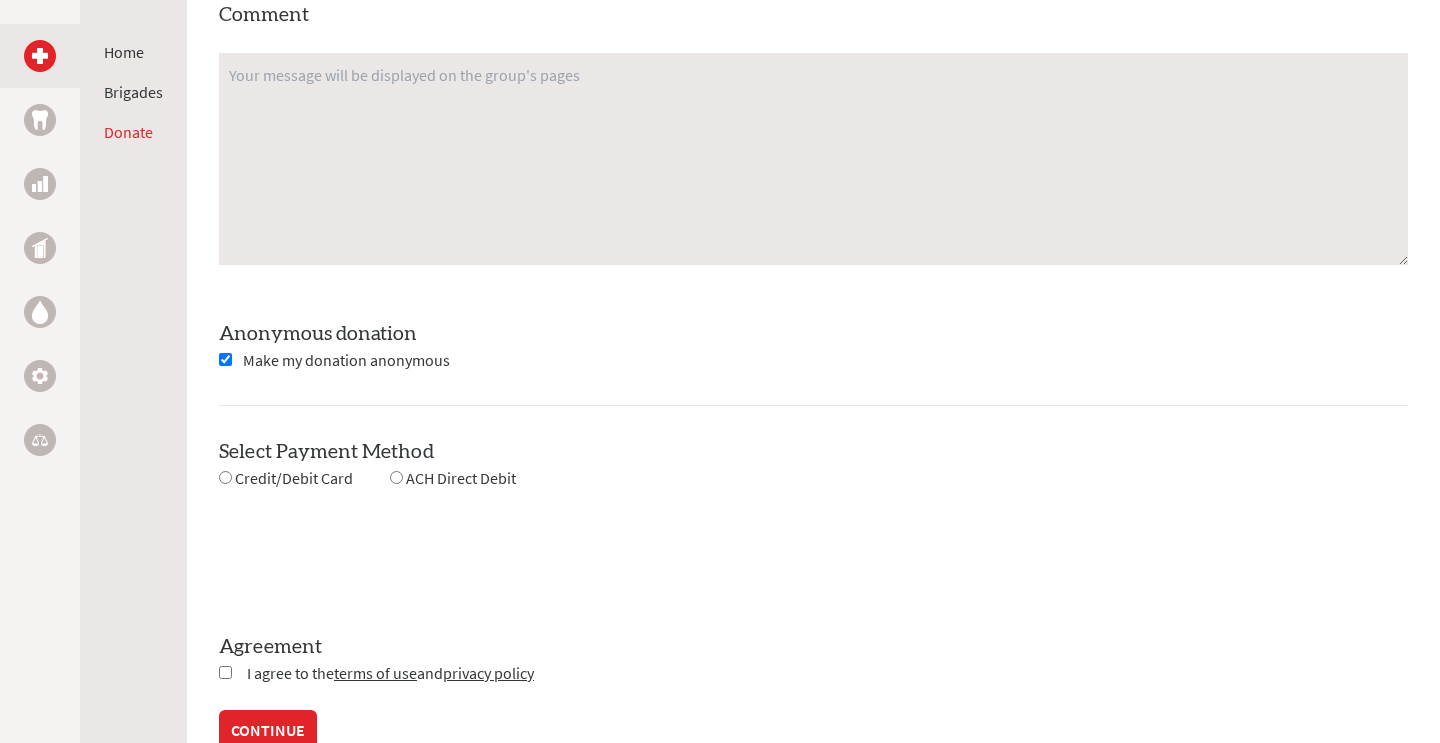 click at bounding box center [225, 477] 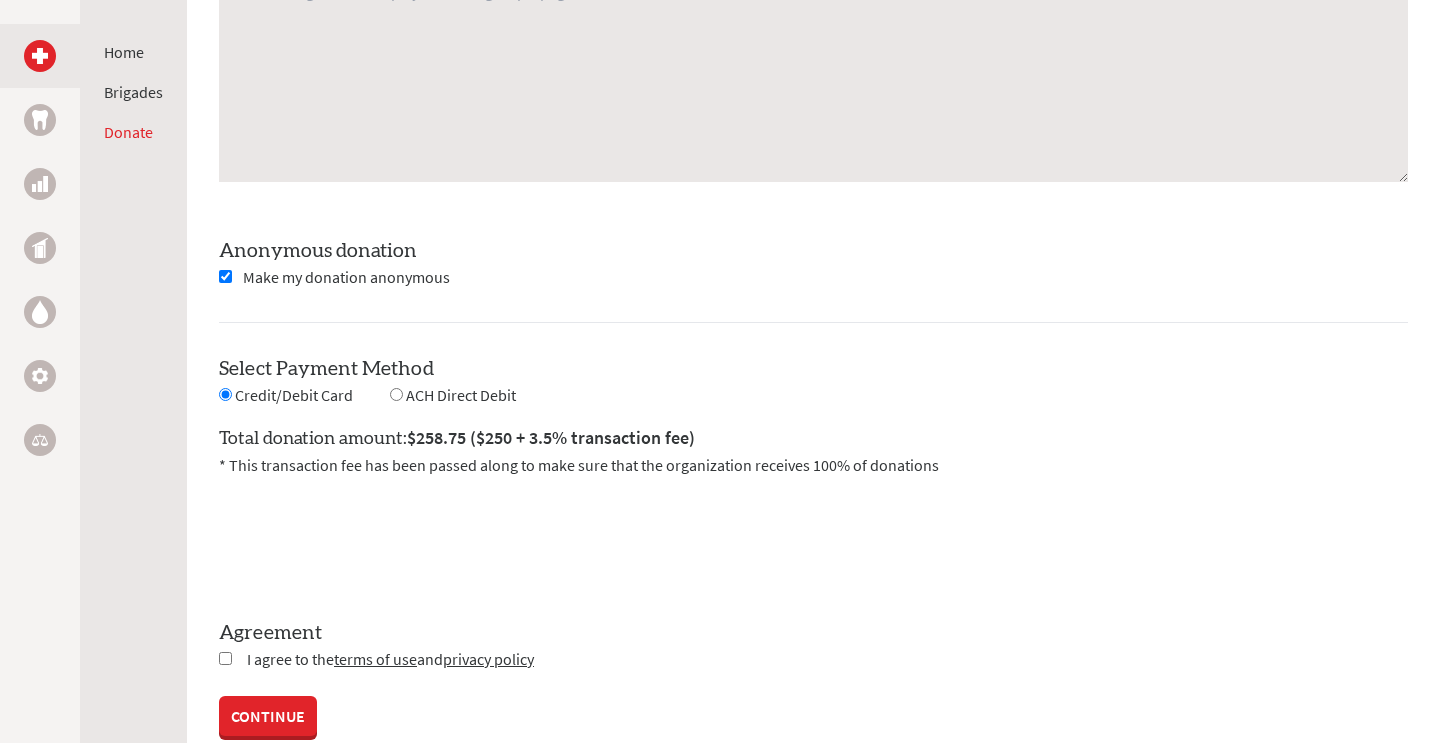 scroll, scrollTop: 1727, scrollLeft: 0, axis: vertical 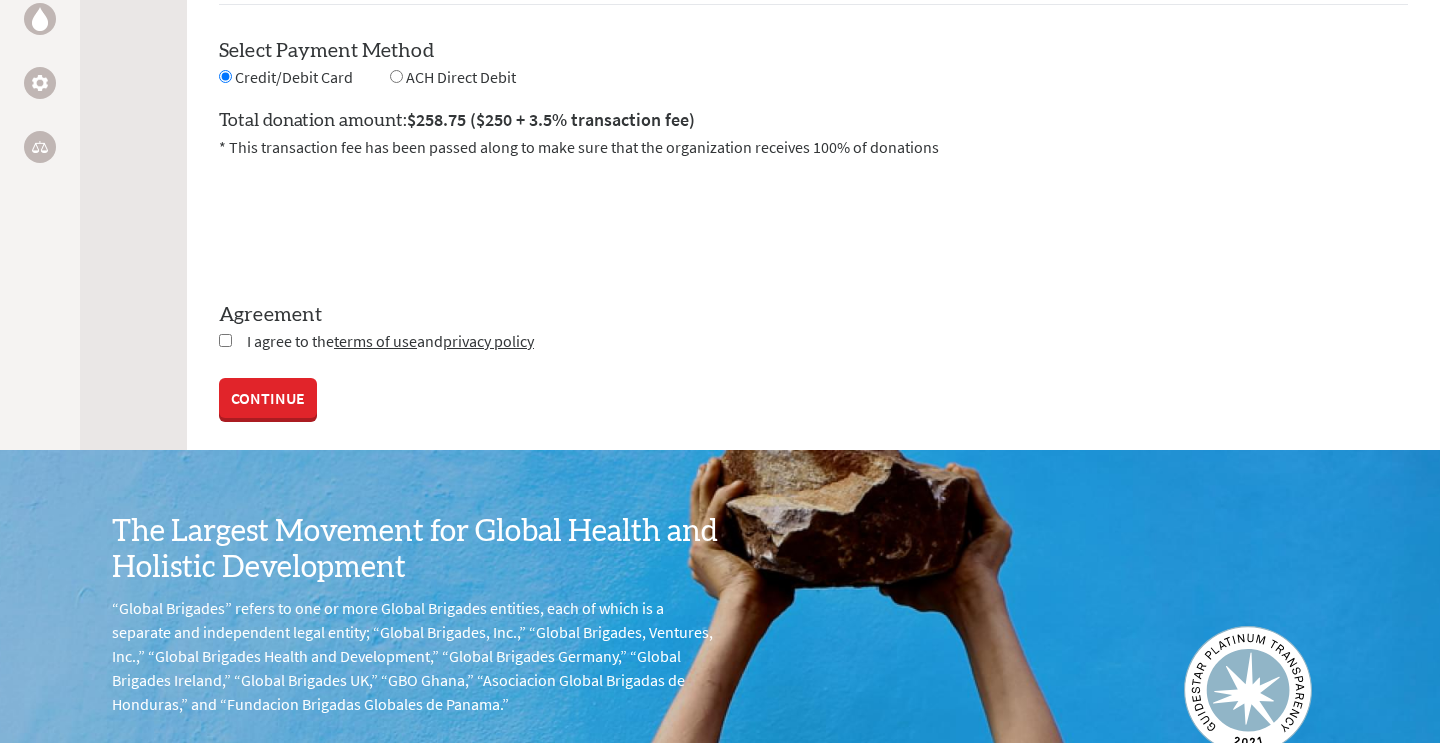 click on "Destination
All donations are made unrestricted to support Global Brigades' mission.
Donations are not made as payment for services and are not contingent upon specific individual volunteers participating.
Make a donation on behalf of a volunteer:
Select a volunteer...
[FIRST] [LAST]
[FIRST] [LAST]                             $" at bounding box center (813, -538) 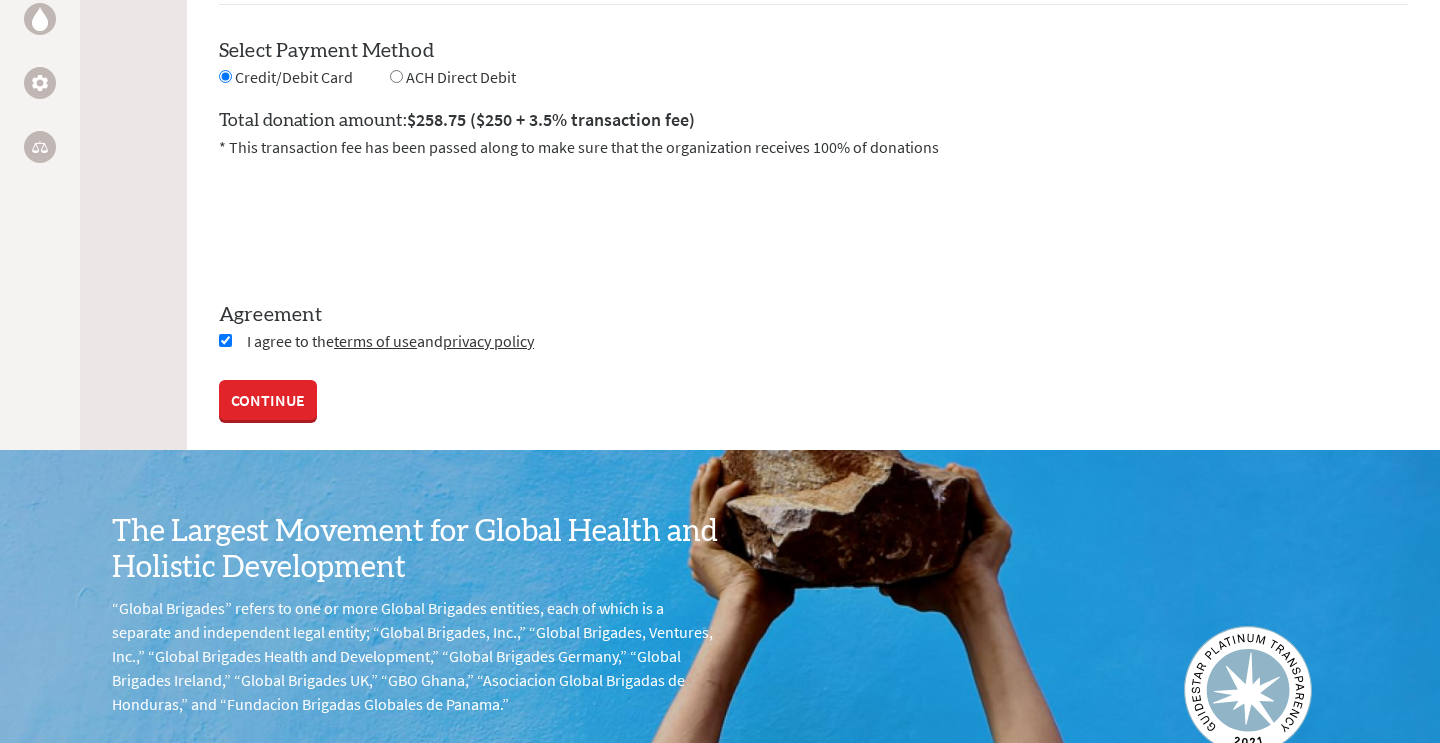 click on "CONTINUE" at bounding box center [268, 400] 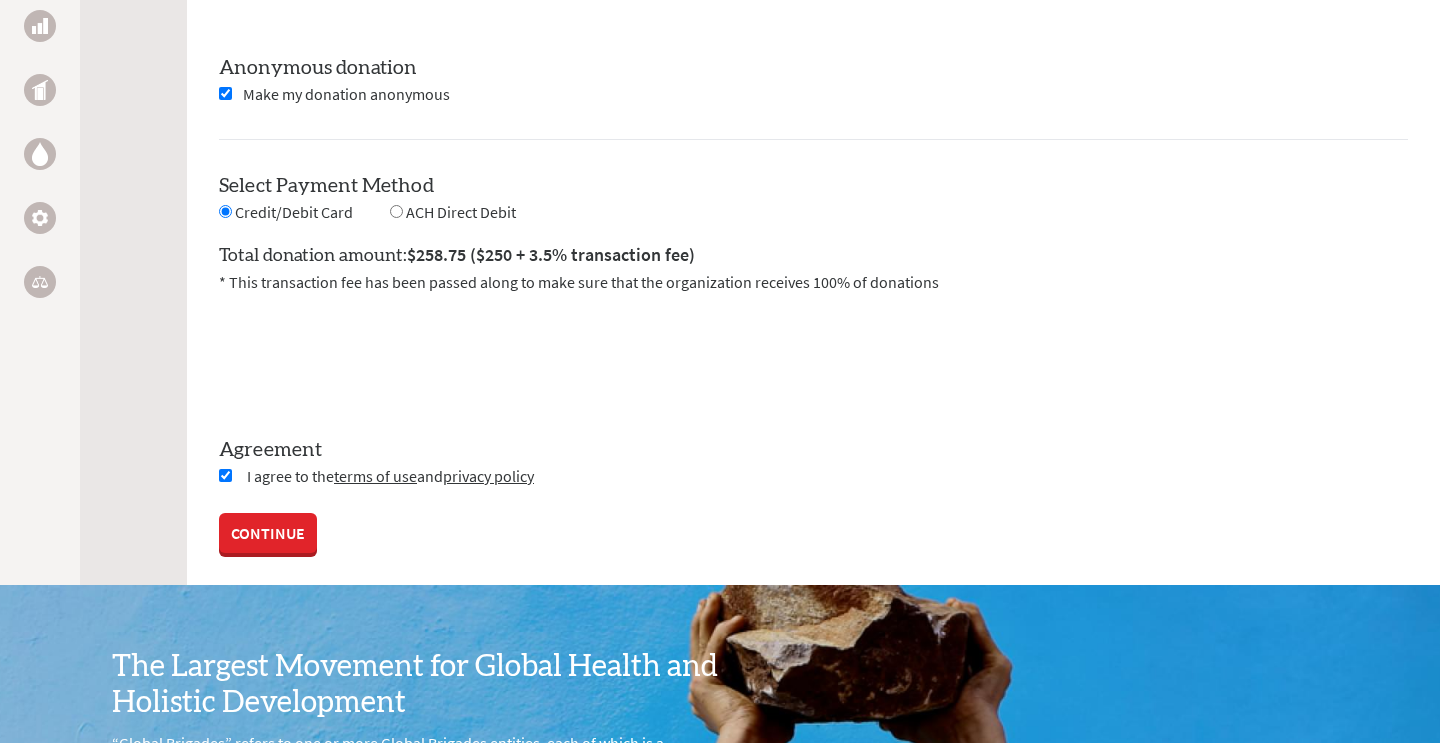 scroll, scrollTop: 1966, scrollLeft: 0, axis: vertical 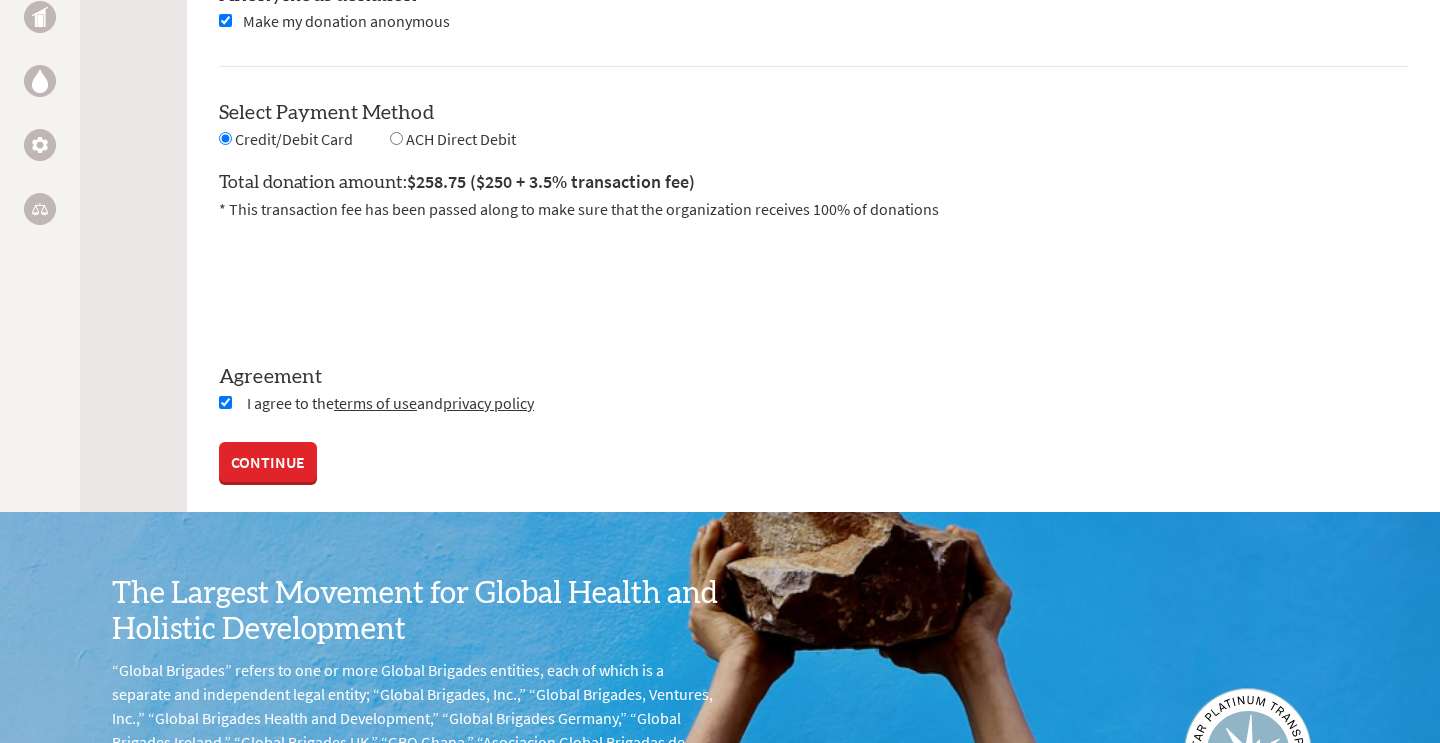 click on "CONTINUE" at bounding box center [268, 462] 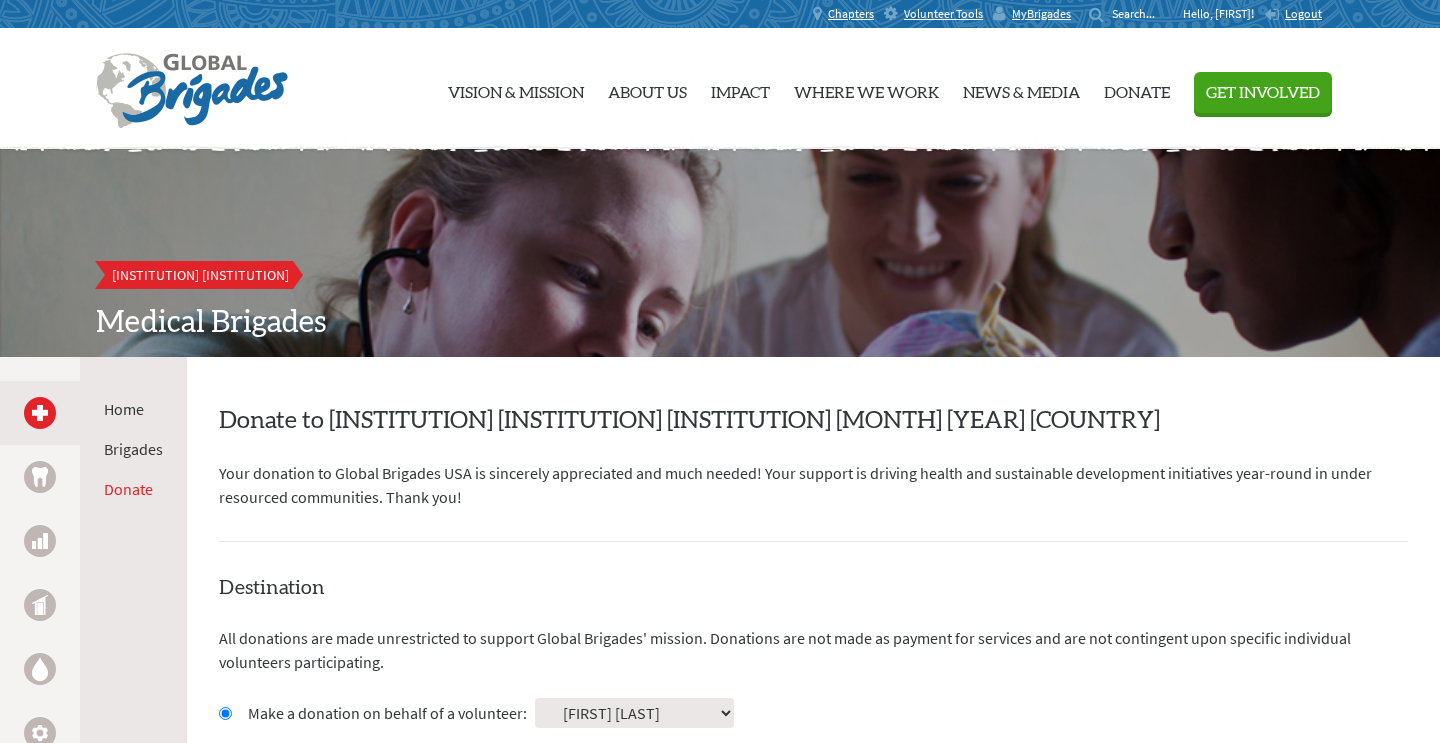 scroll, scrollTop: 0, scrollLeft: 0, axis: both 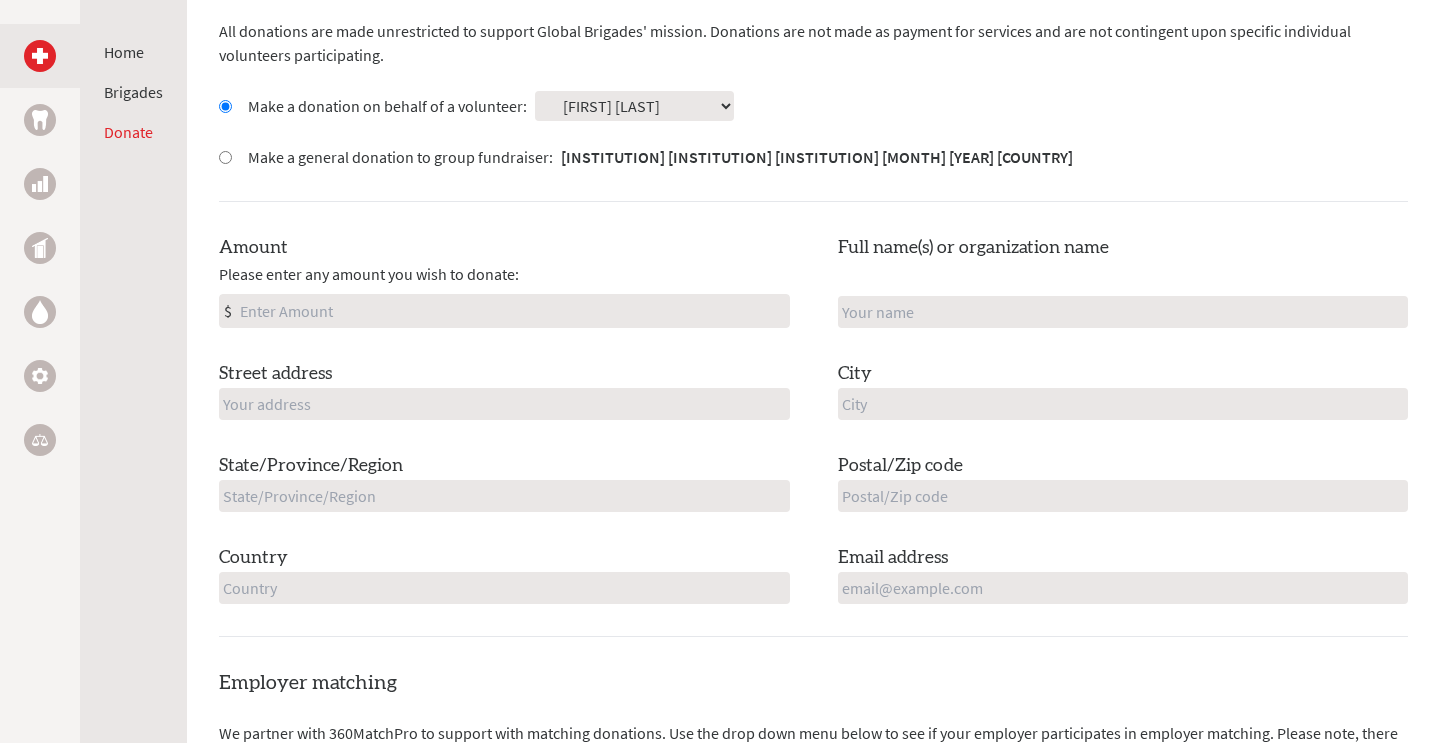 click on "Amount" at bounding box center [512, 311] 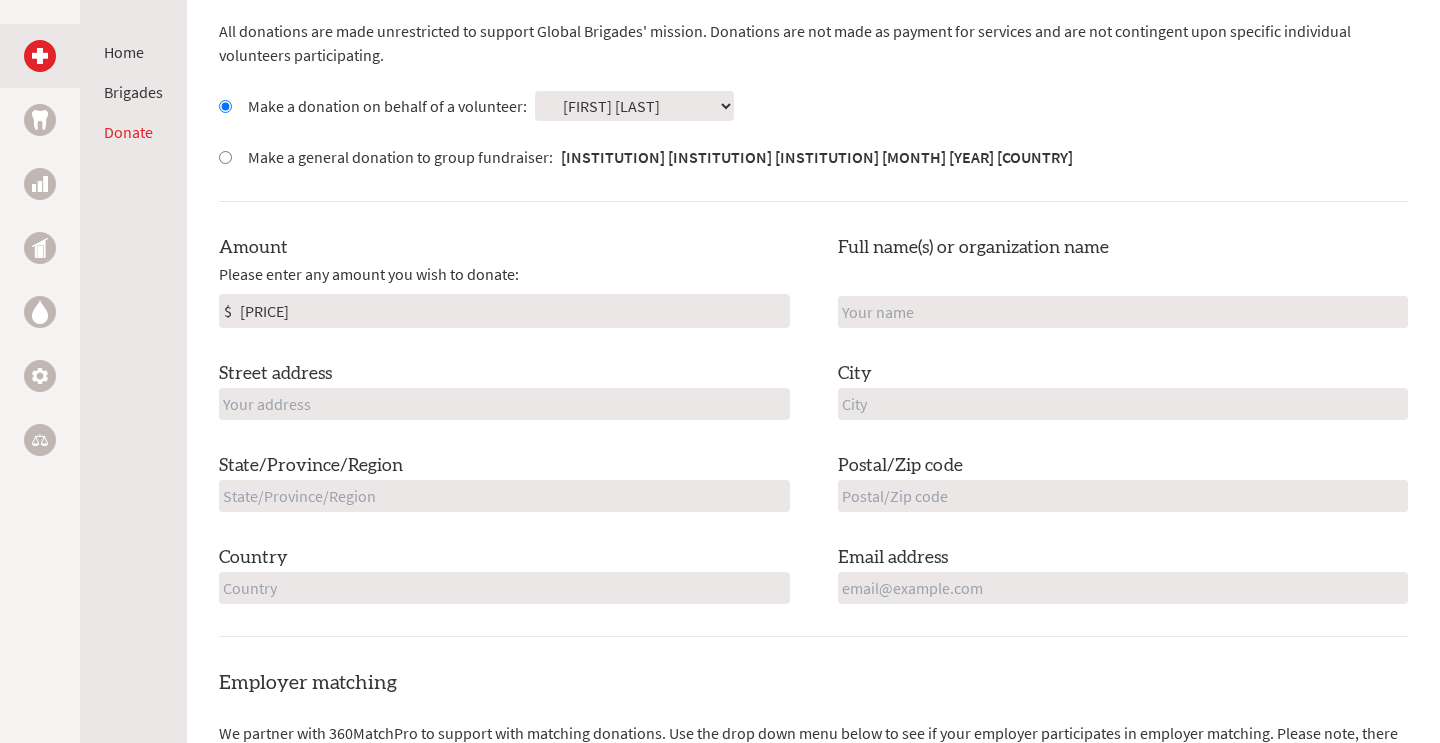 click on "Amount
Please enter any amount you wish to donate:
$
250
Full name(s) or organization name
Street address
City
State/Province/Region
Postal/Zip code
Country
Email address" at bounding box center (813, 419) 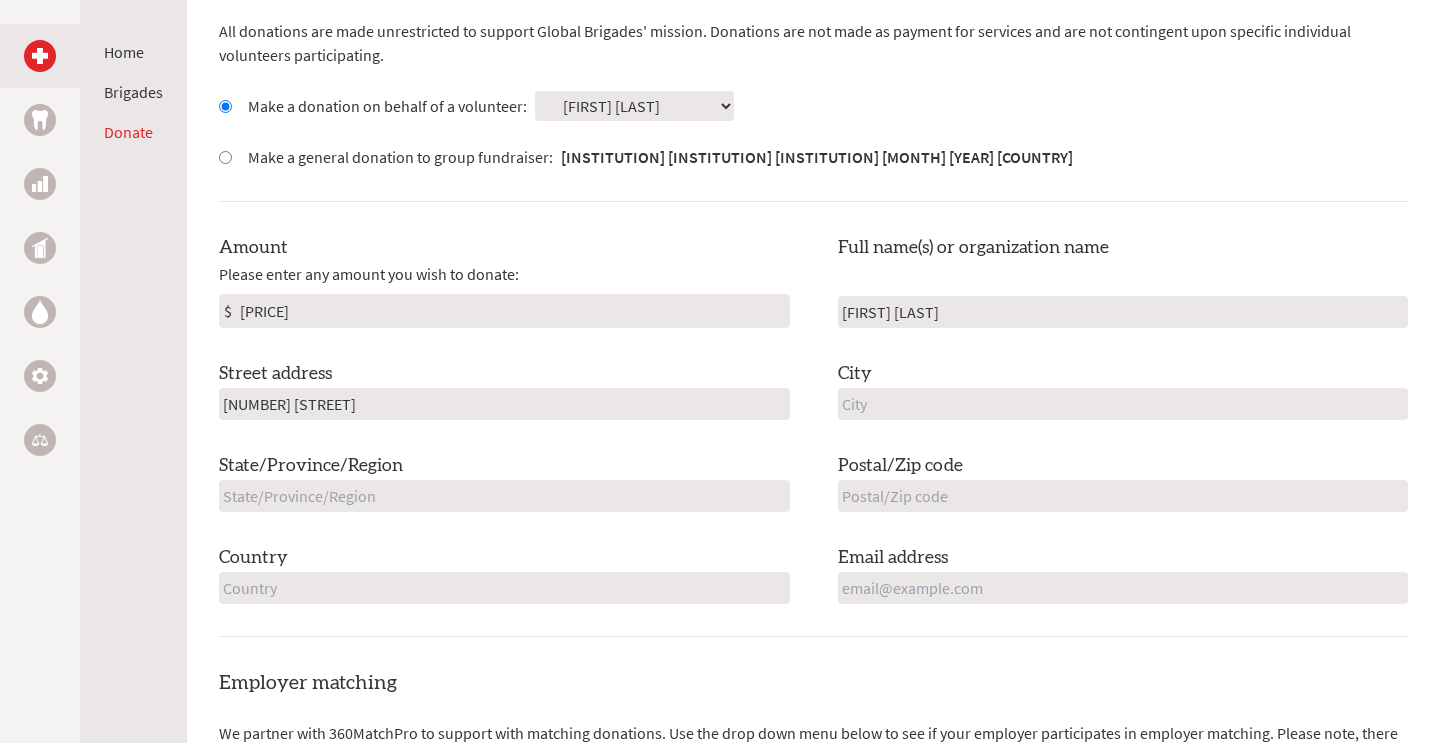 type on "Chapel Hill, North Carolina" 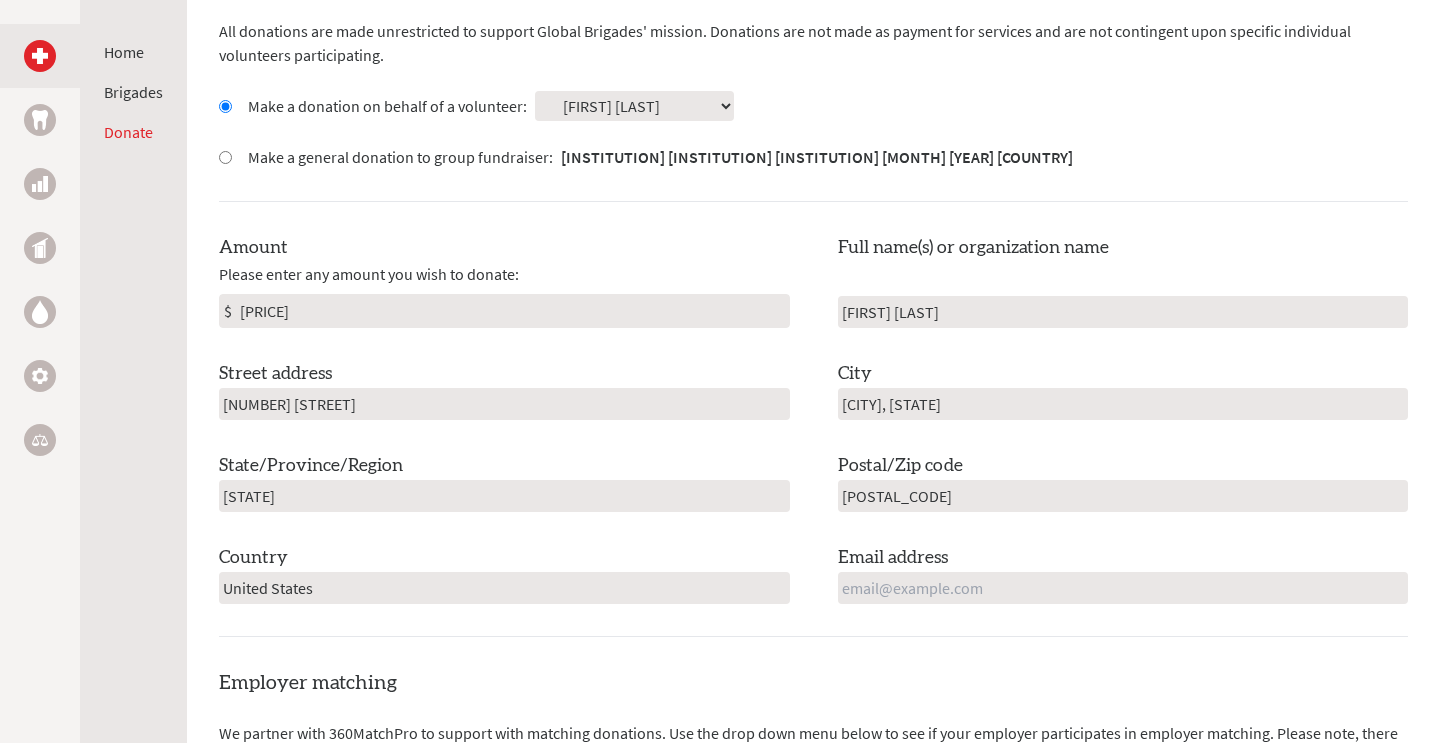 type on "[EMAIL]" 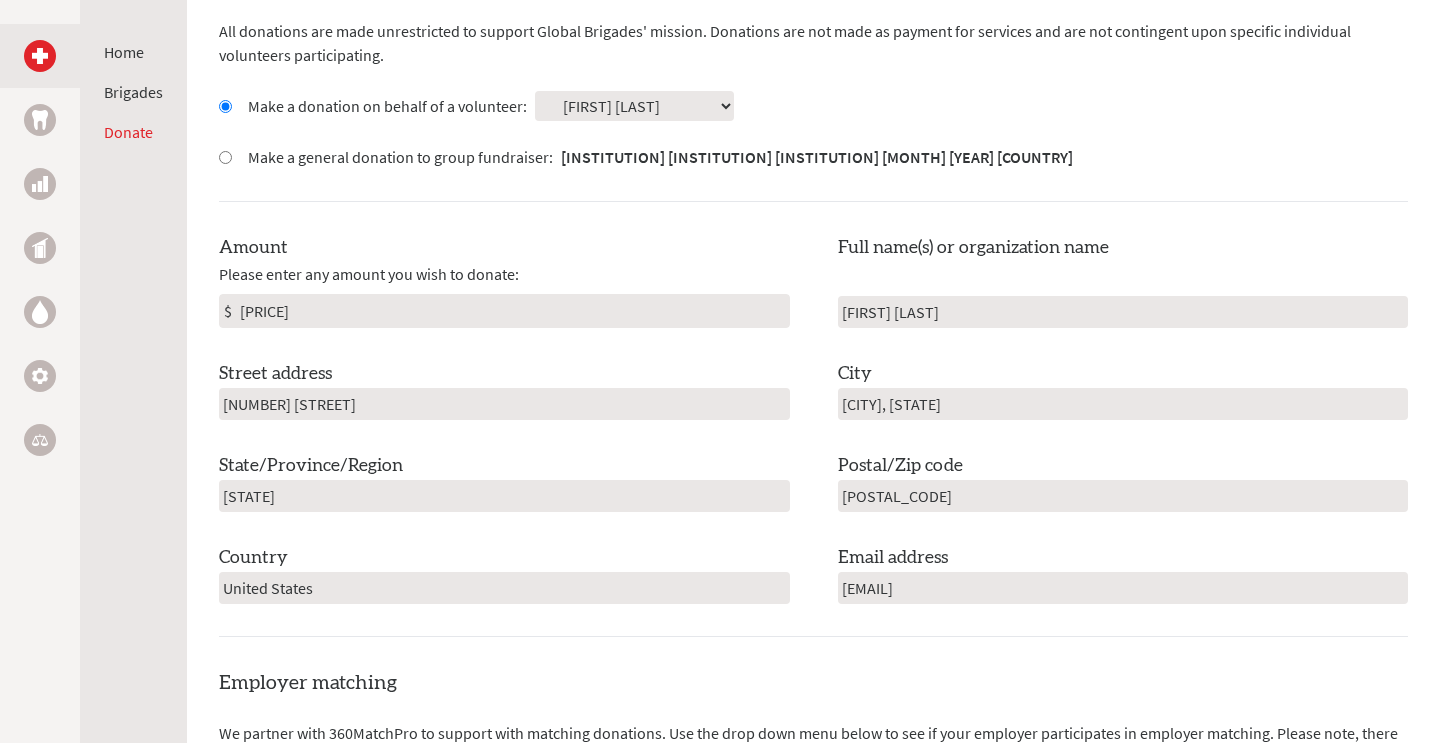 click on "425 Hillsborough Street" at bounding box center [504, 404] 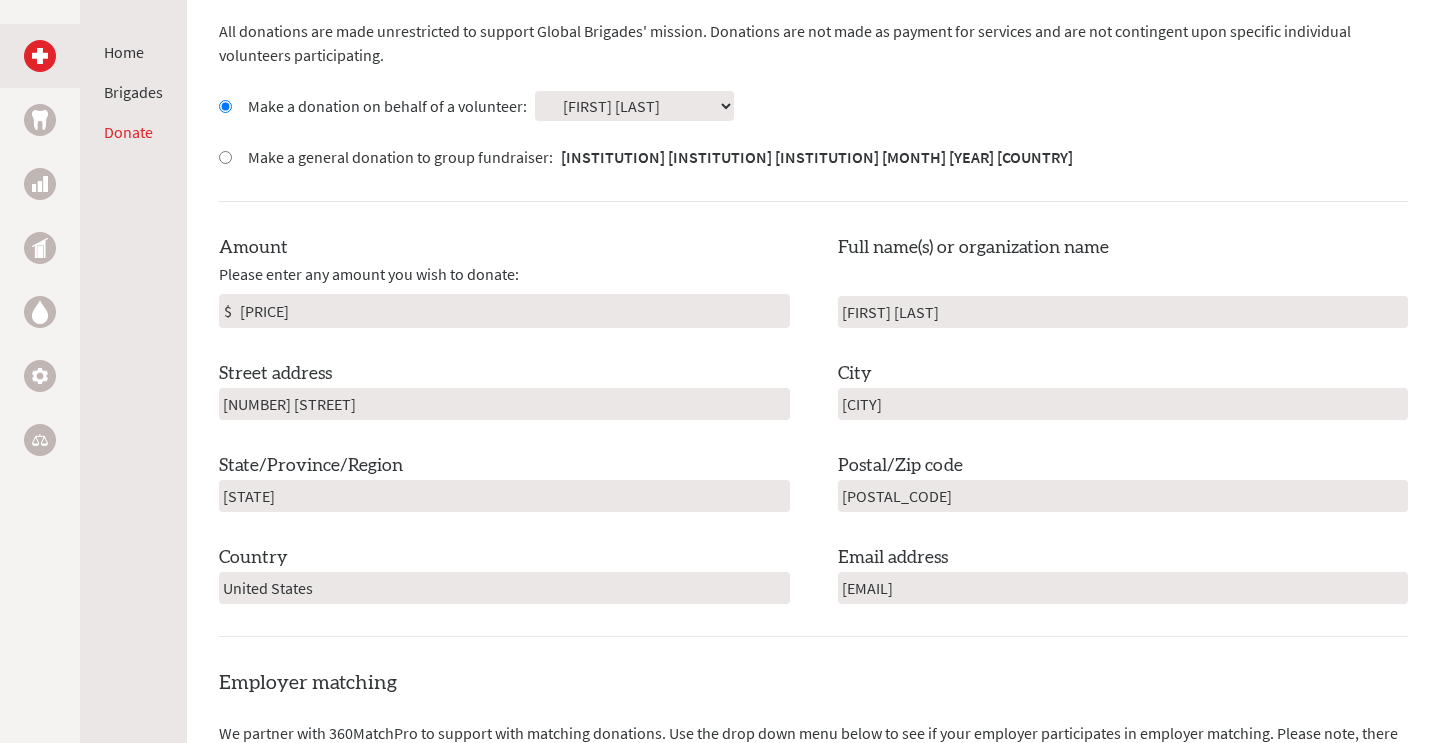 click on "27514" at bounding box center [1123, 496] 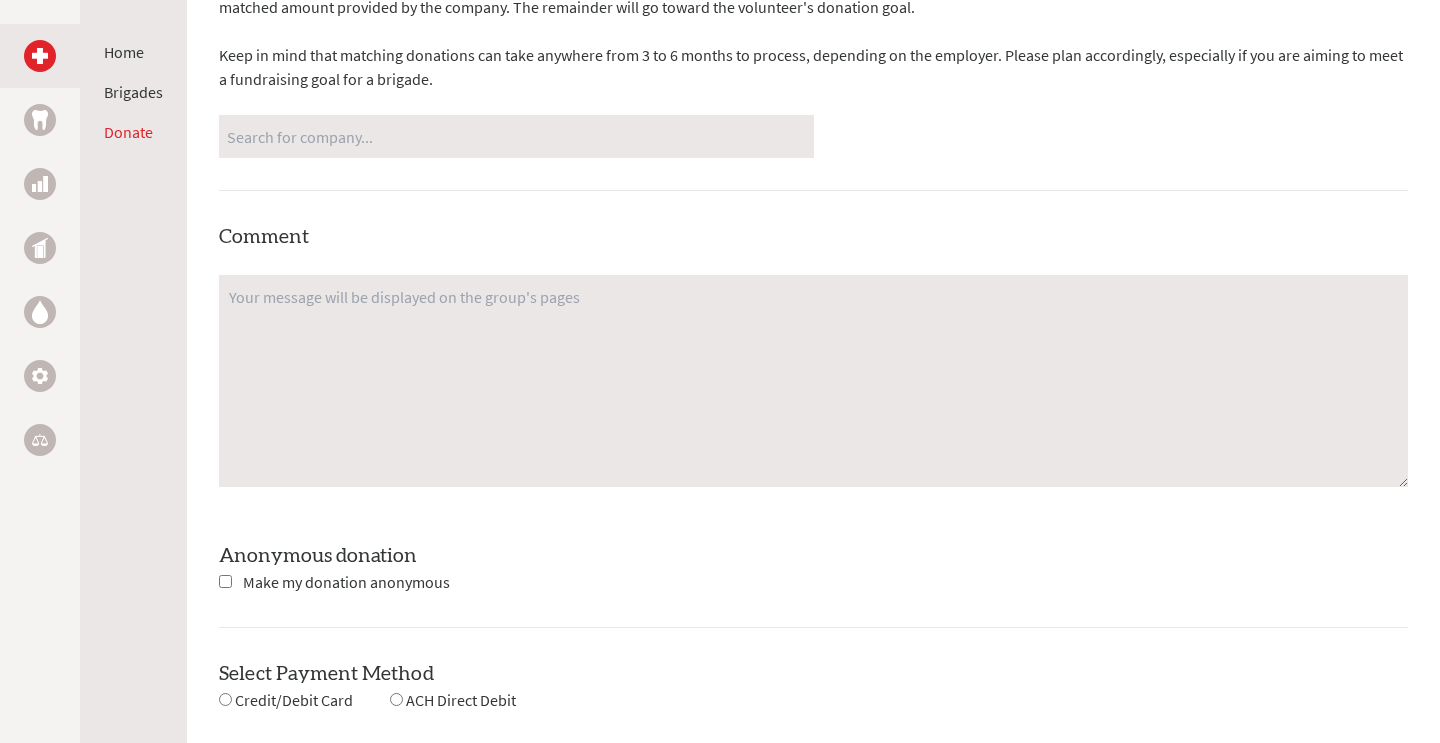 scroll, scrollTop: 1575, scrollLeft: 0, axis: vertical 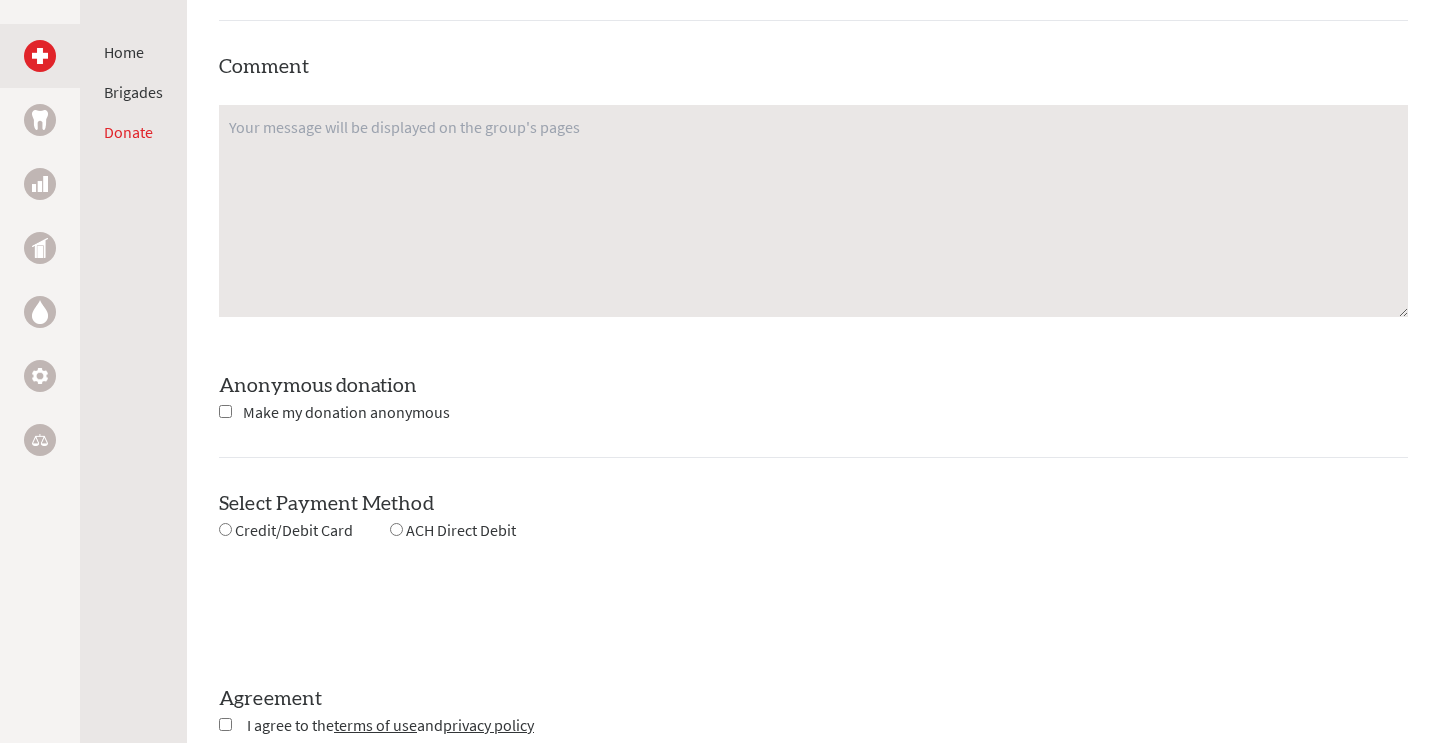 click at bounding box center (225, 411) 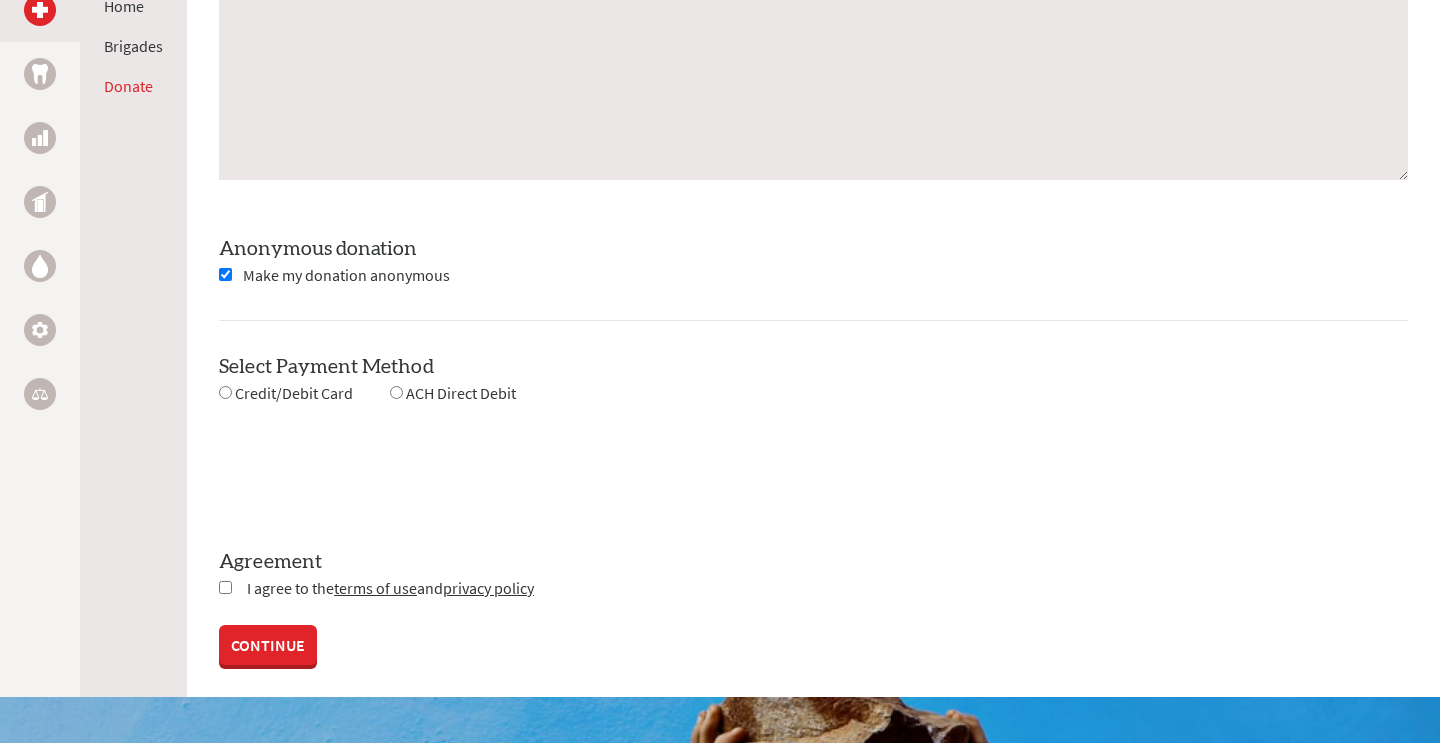 scroll, scrollTop: 1723, scrollLeft: 0, axis: vertical 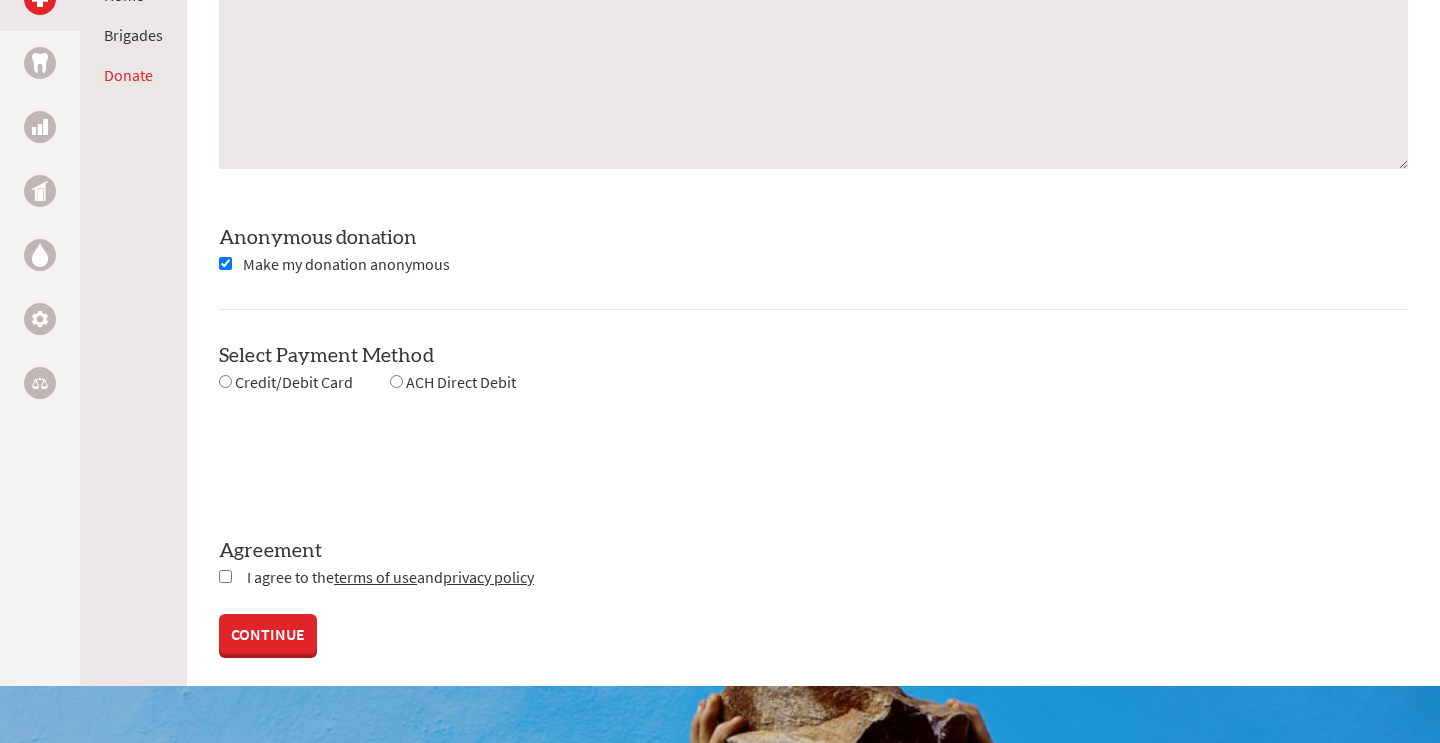 click at bounding box center [225, 381] 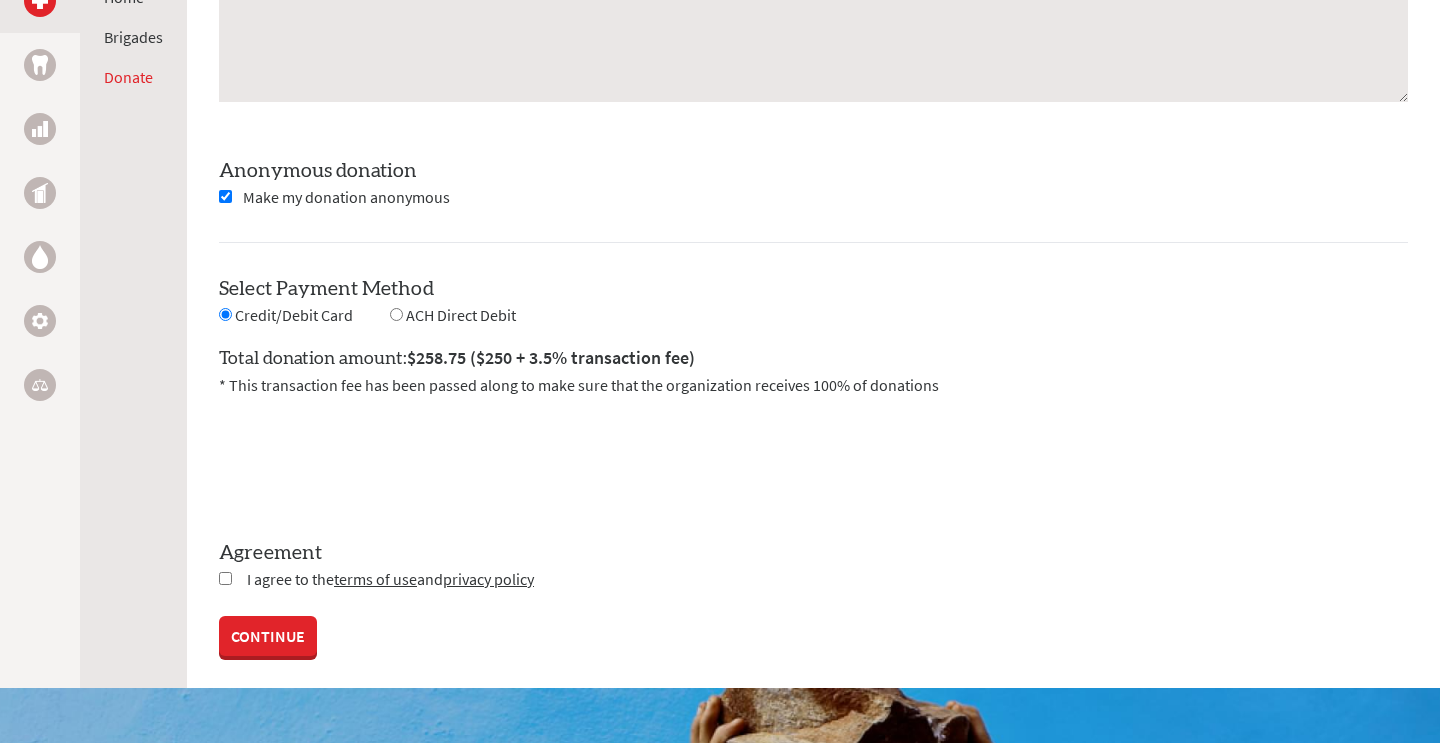 scroll, scrollTop: 1807, scrollLeft: 0, axis: vertical 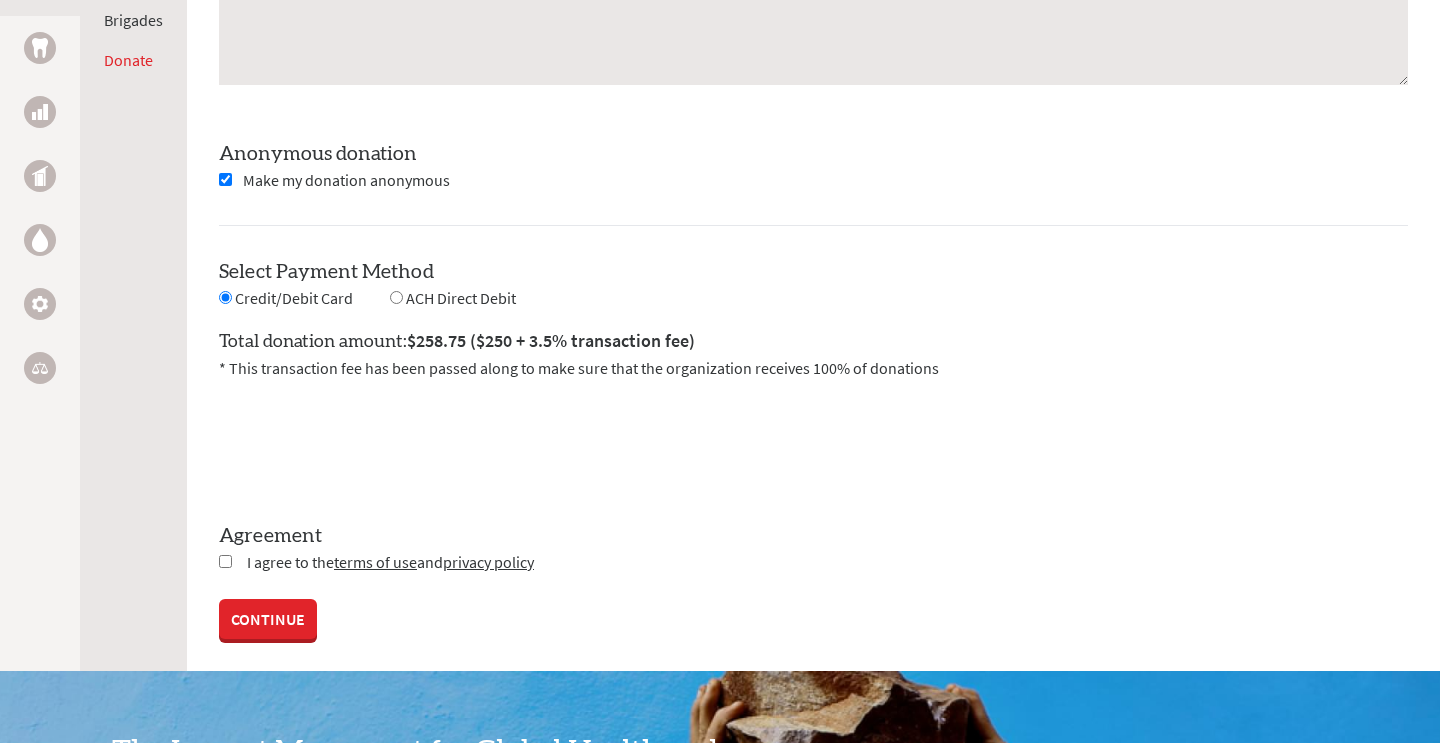 click at bounding box center (225, 561) 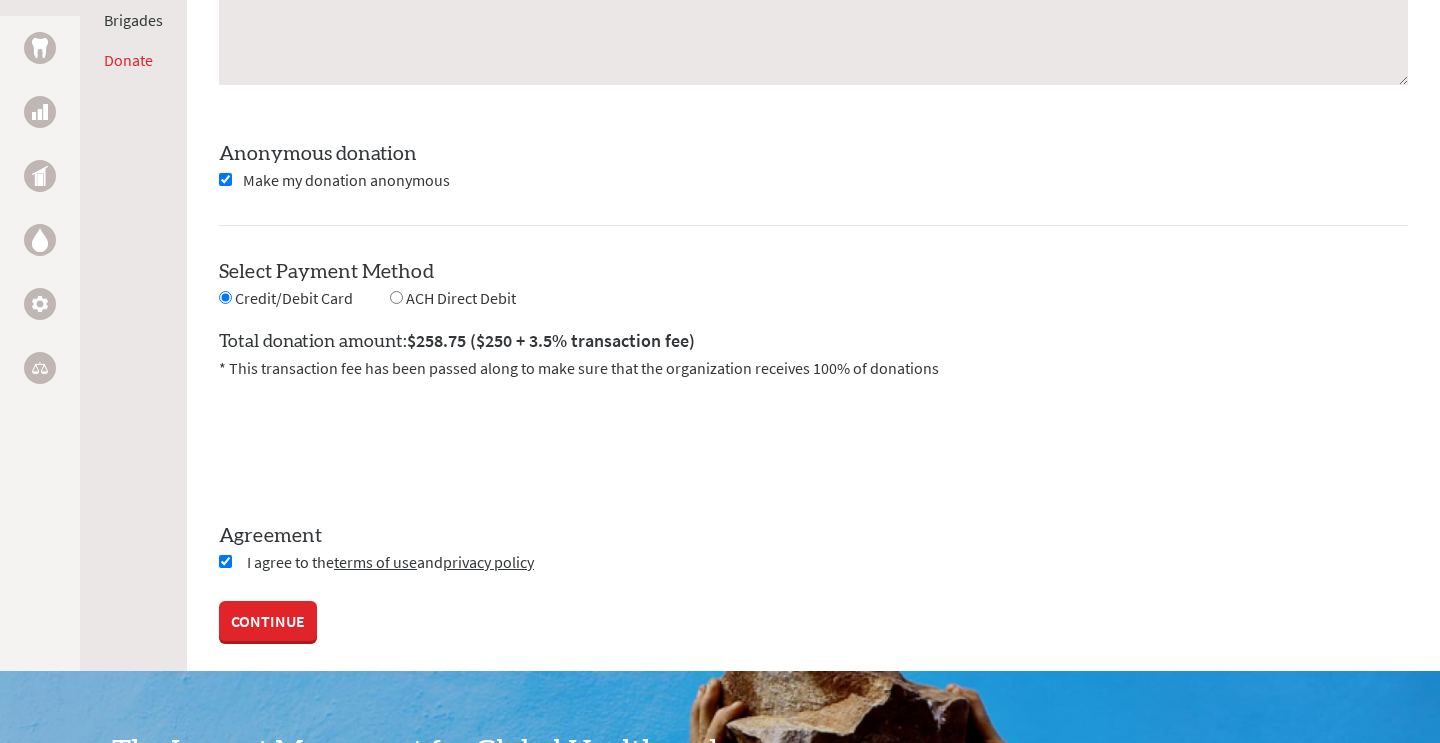 click on "CONTINUE" at bounding box center [268, 621] 